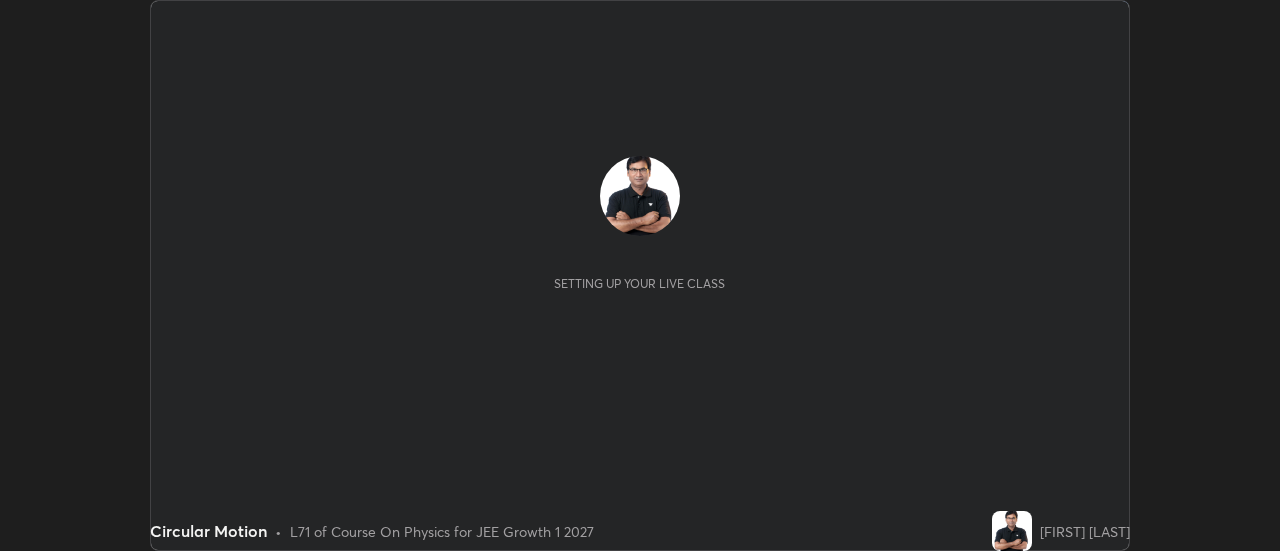 scroll, scrollTop: 0, scrollLeft: 0, axis: both 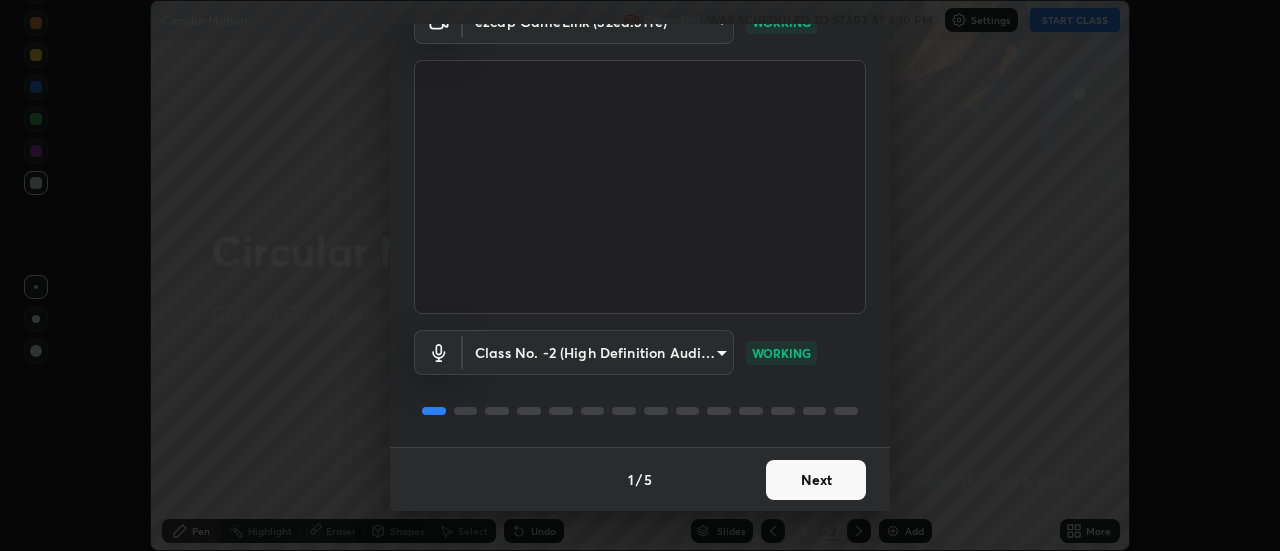 click on "Next" at bounding box center (816, 480) 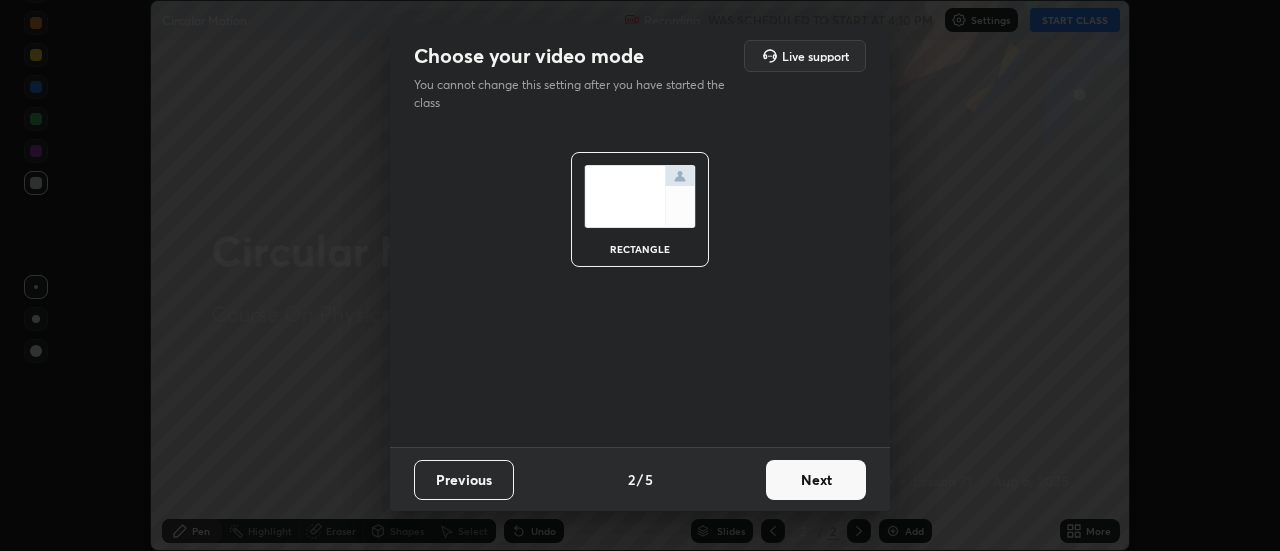 scroll, scrollTop: 0, scrollLeft: 0, axis: both 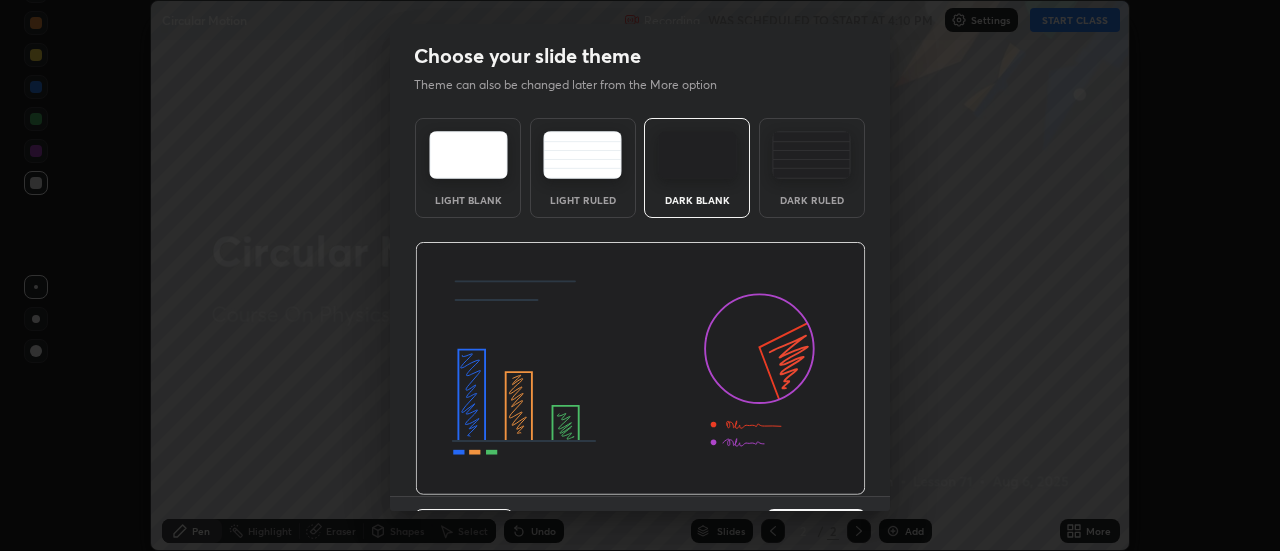 click at bounding box center (640, 369) 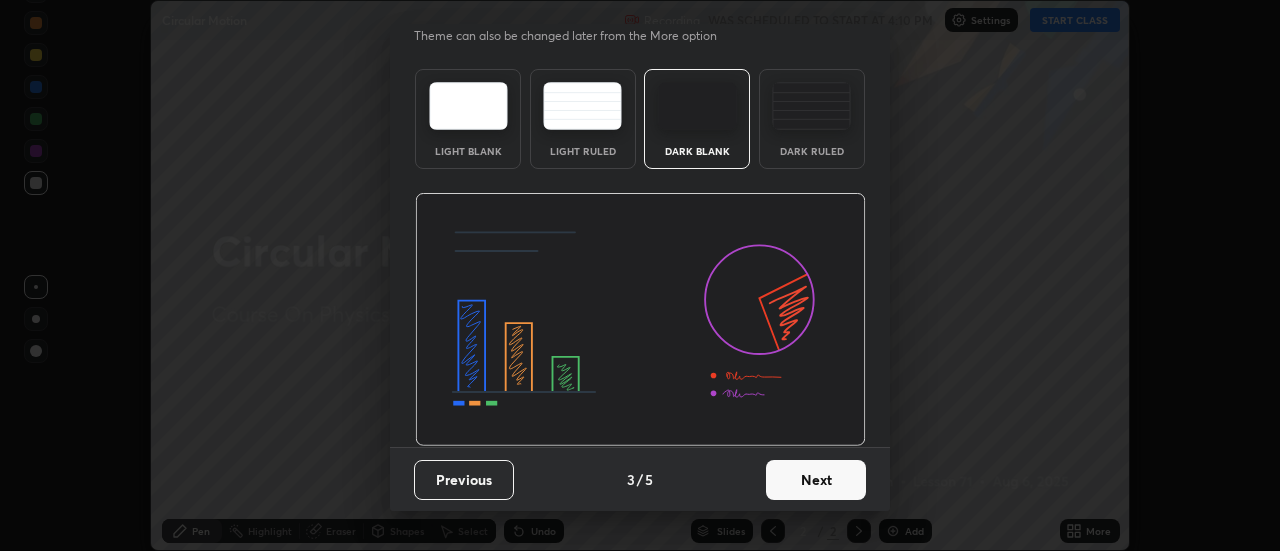 click on "Next" at bounding box center (816, 480) 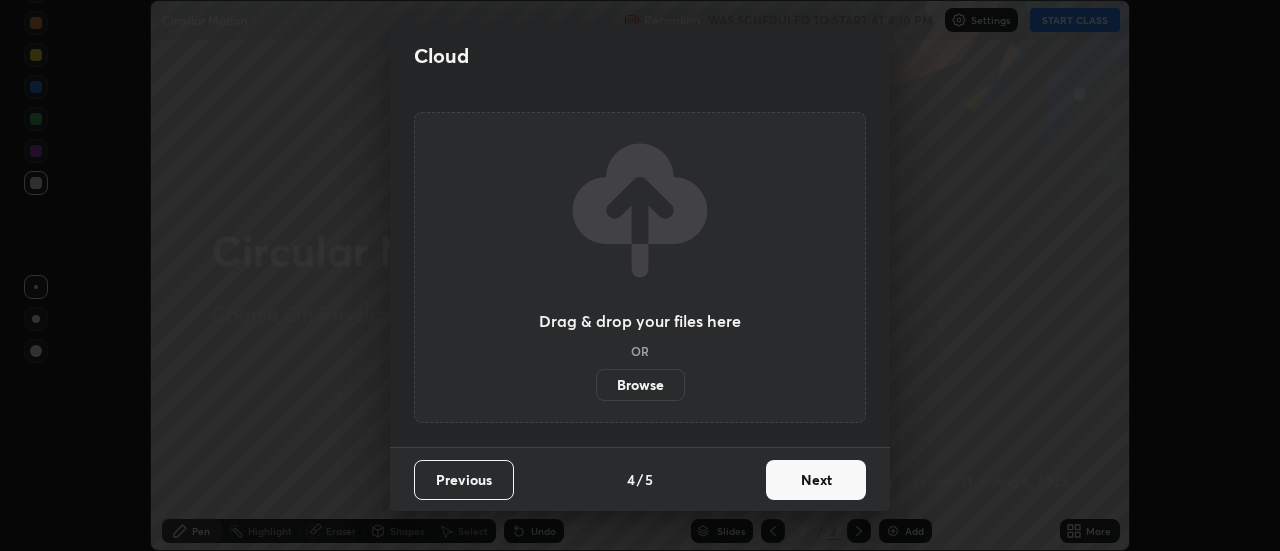 scroll, scrollTop: 0, scrollLeft: 0, axis: both 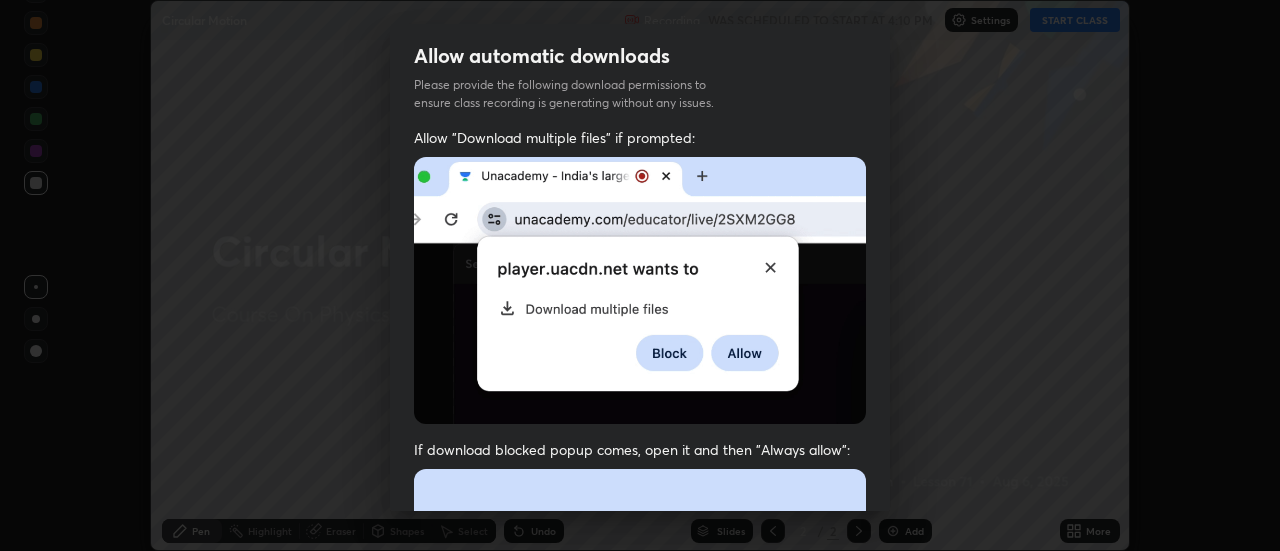 click at bounding box center [640, 687] 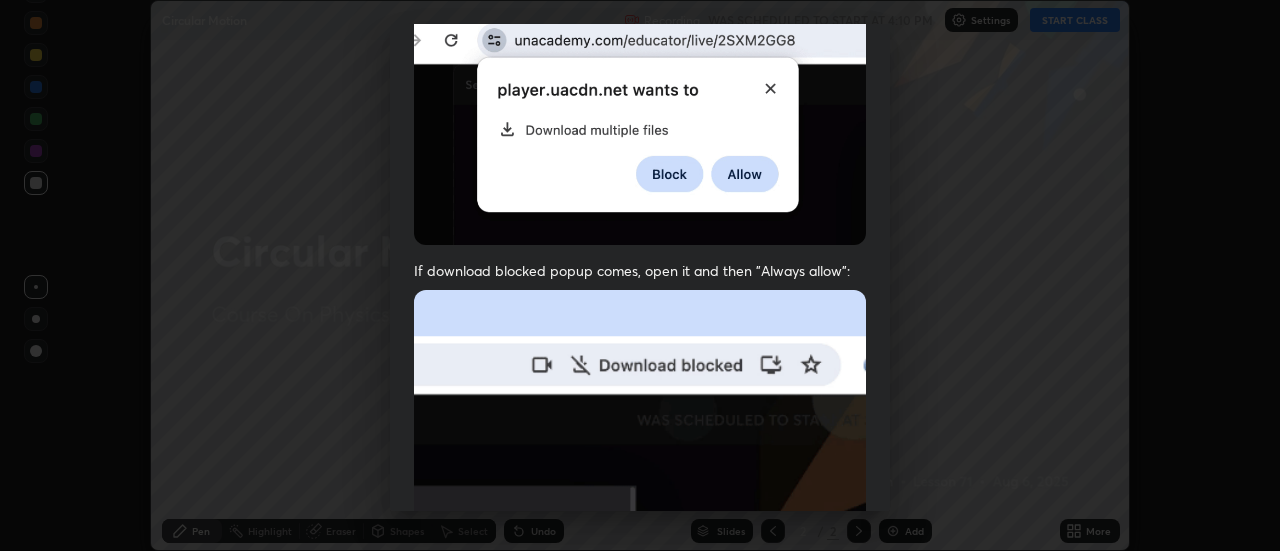 scroll, scrollTop: 513, scrollLeft: 0, axis: vertical 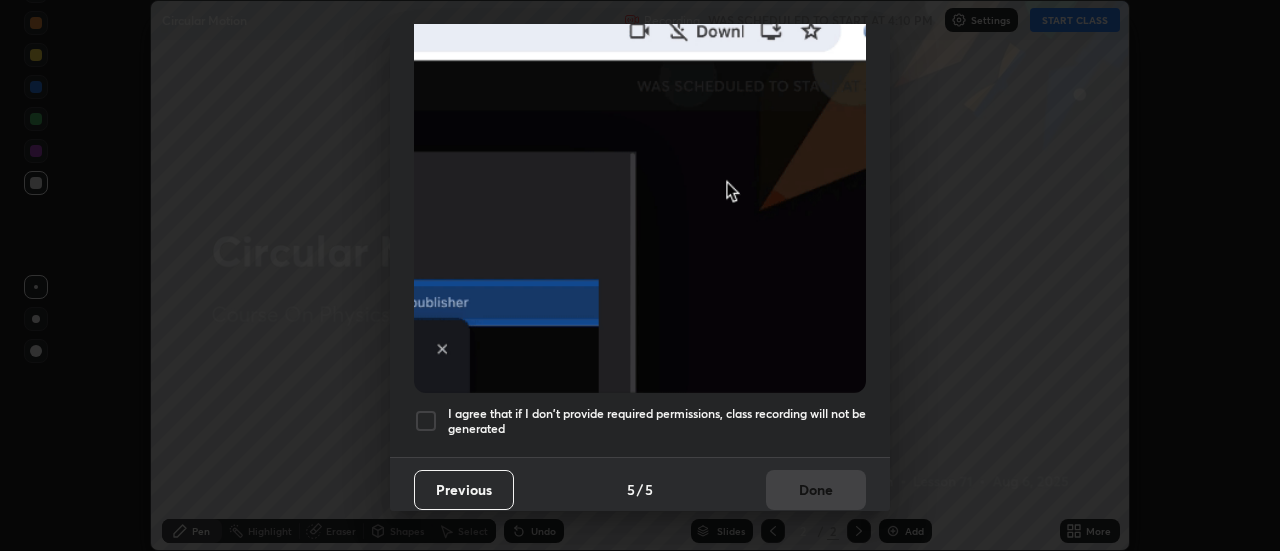 click at bounding box center (426, 421) 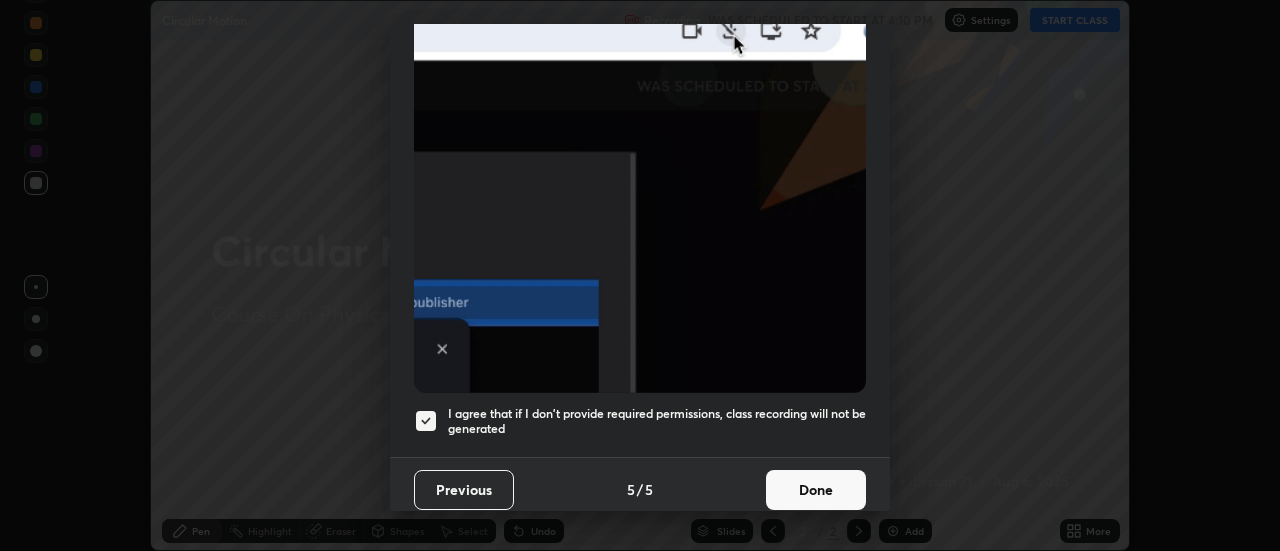 click on "Done" at bounding box center [816, 490] 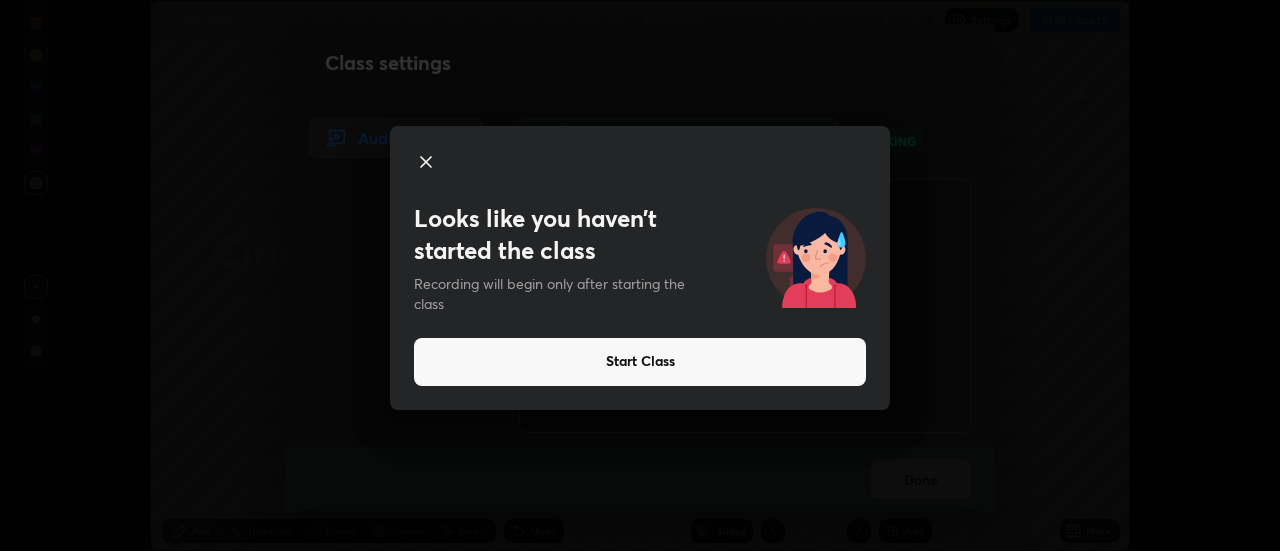 click on "Start Class" at bounding box center [640, 362] 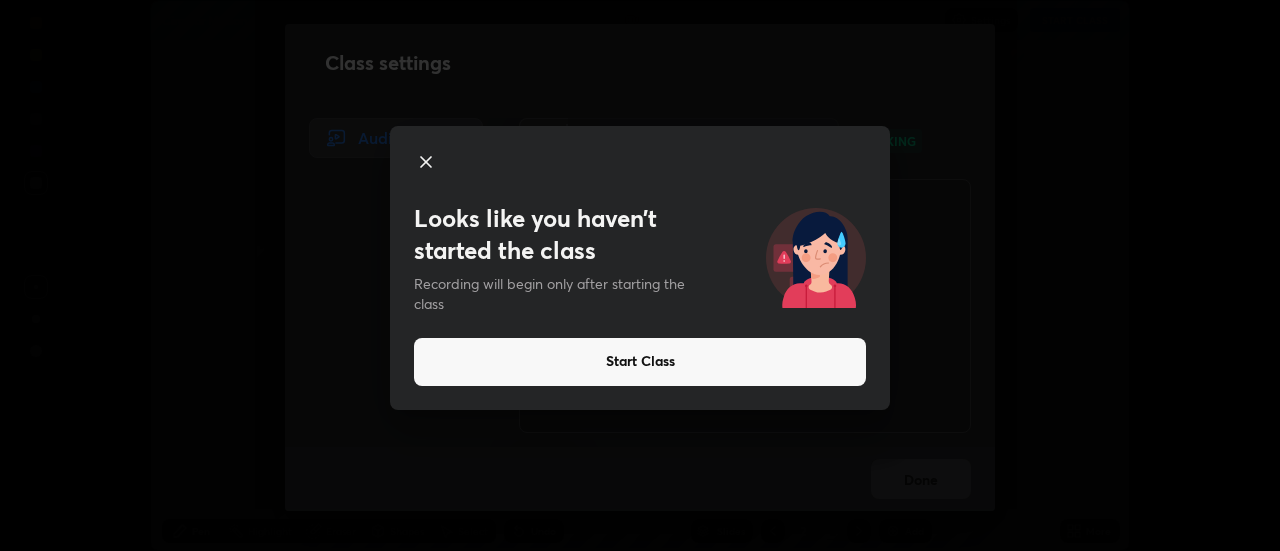 click on "Start Class" at bounding box center (640, 362) 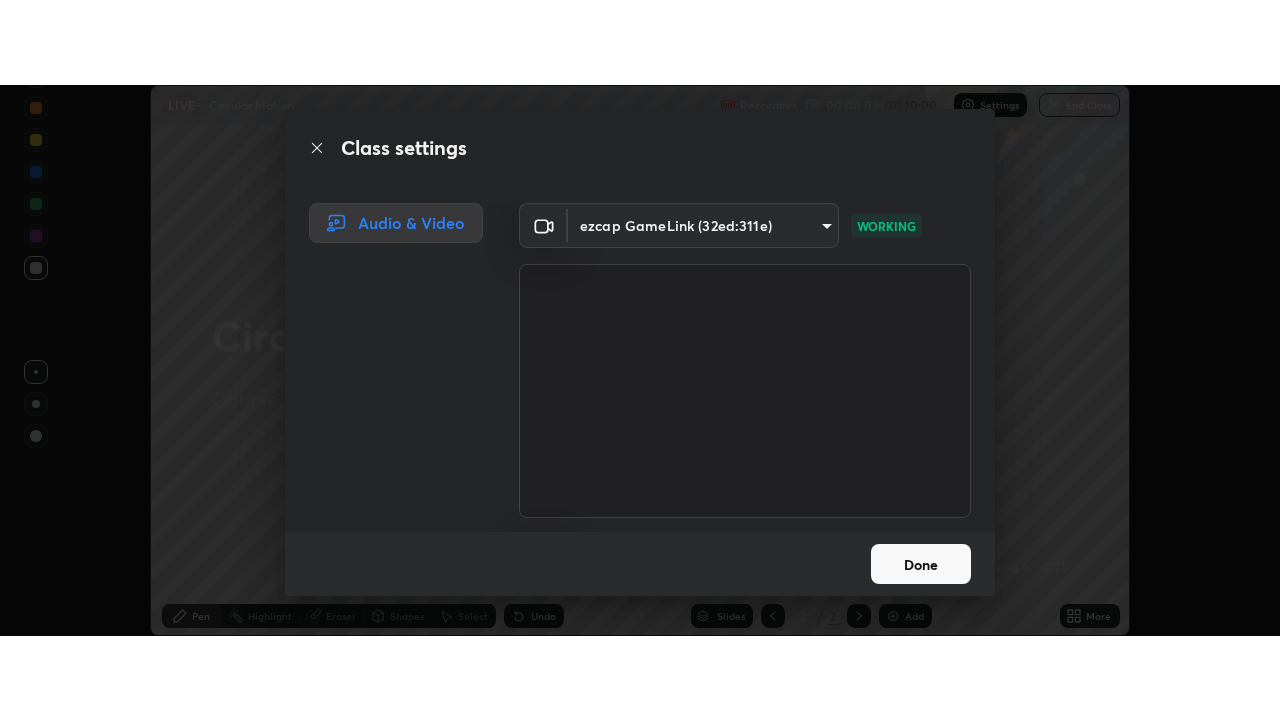 scroll, scrollTop: 125, scrollLeft: 0, axis: vertical 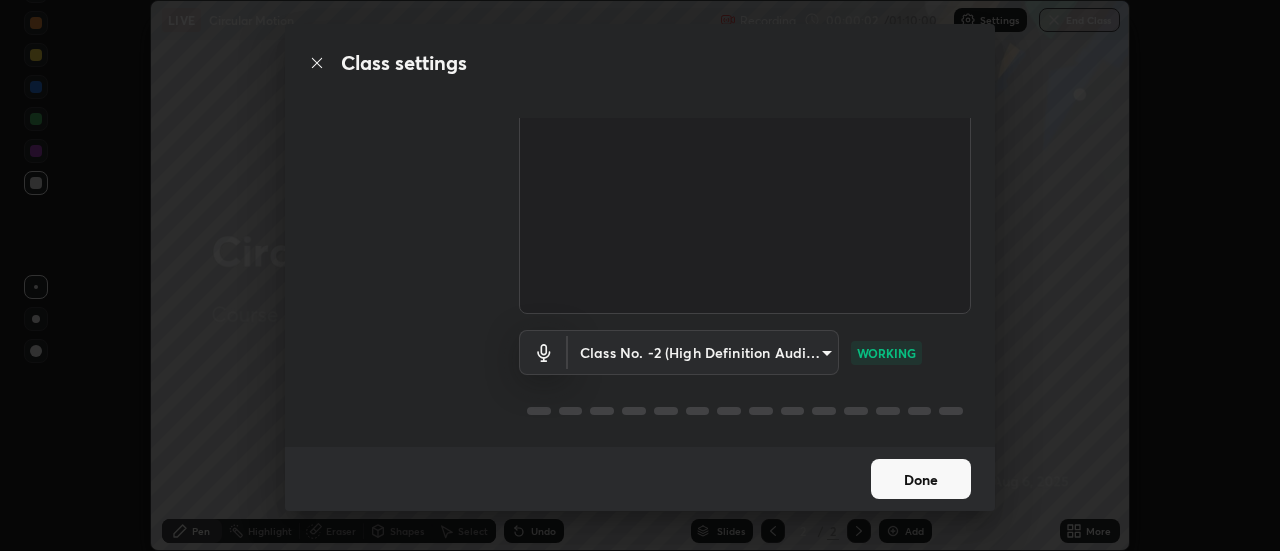 click on "Done" at bounding box center [921, 479] 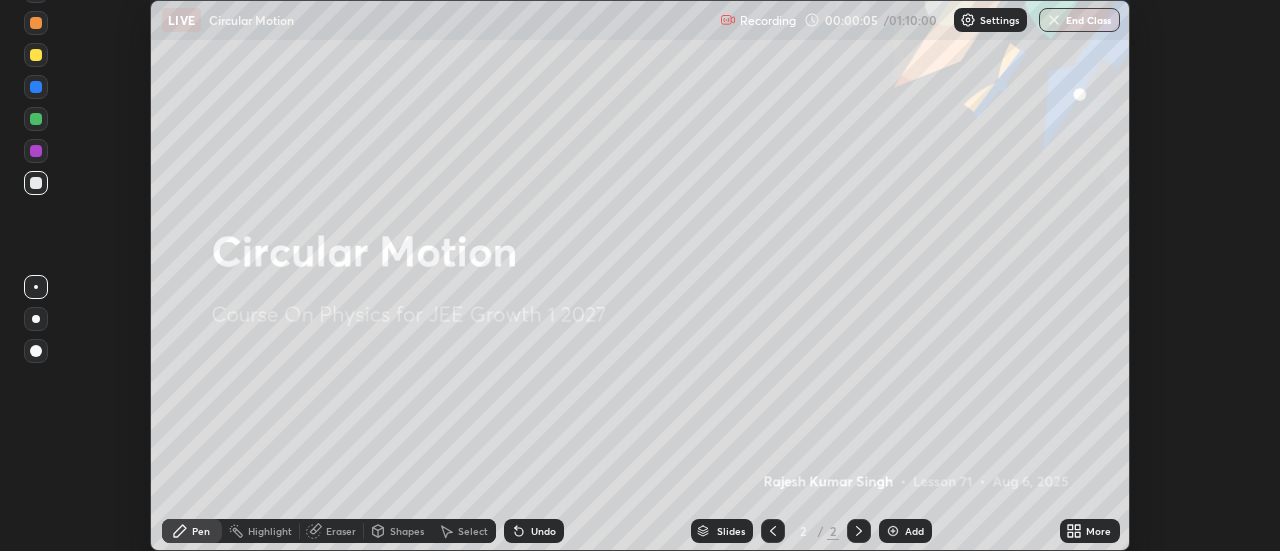 click on "Add" at bounding box center [914, 531] 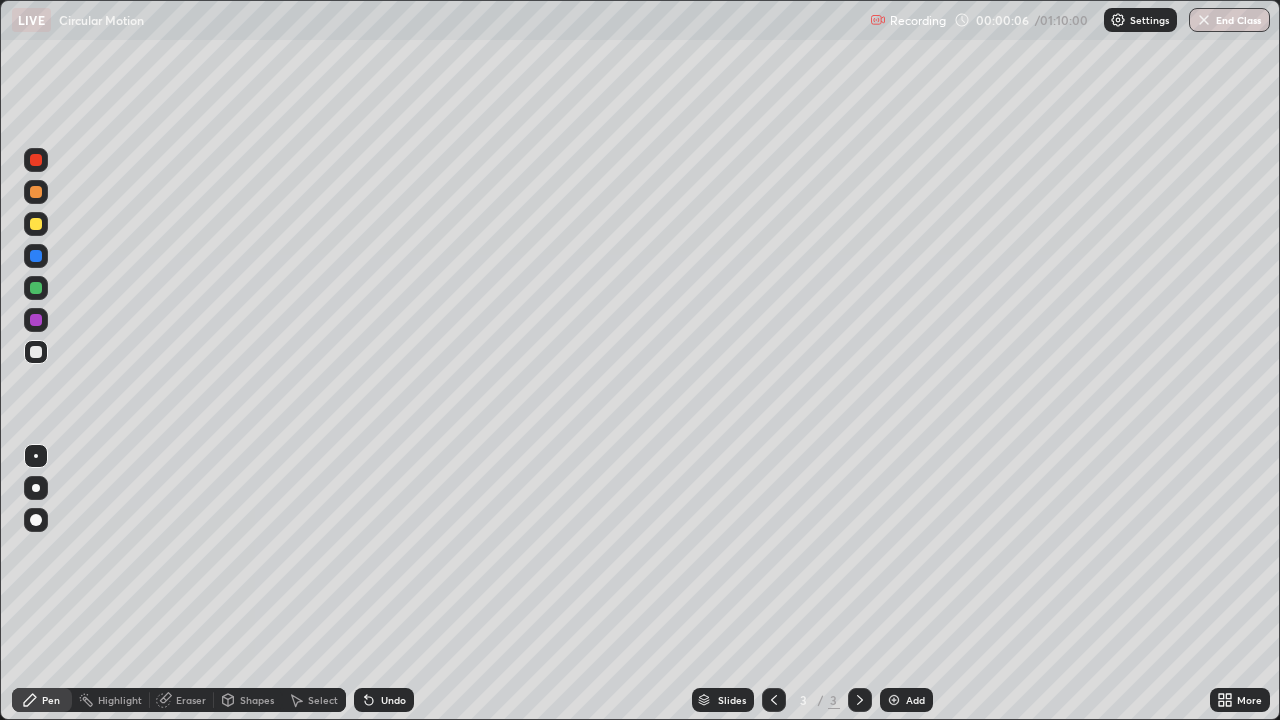 scroll, scrollTop: 99280, scrollLeft: 98720, axis: both 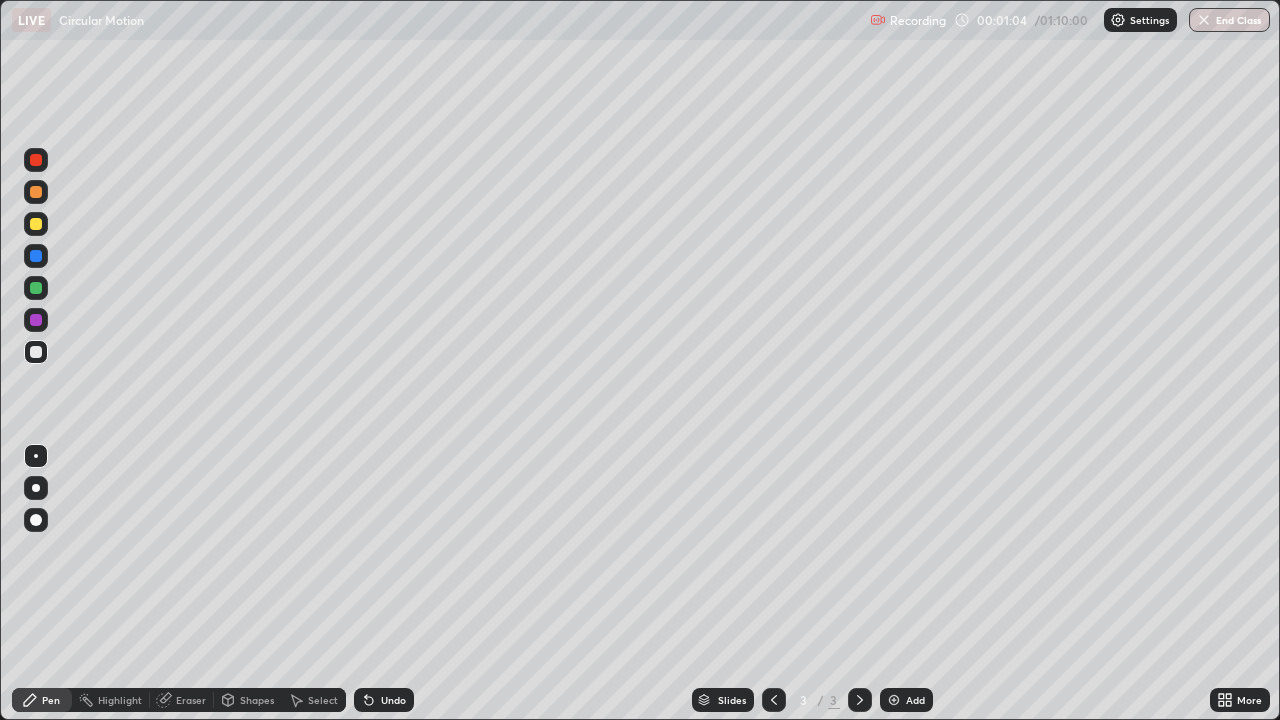 click on "Eraser" at bounding box center (191, 700) 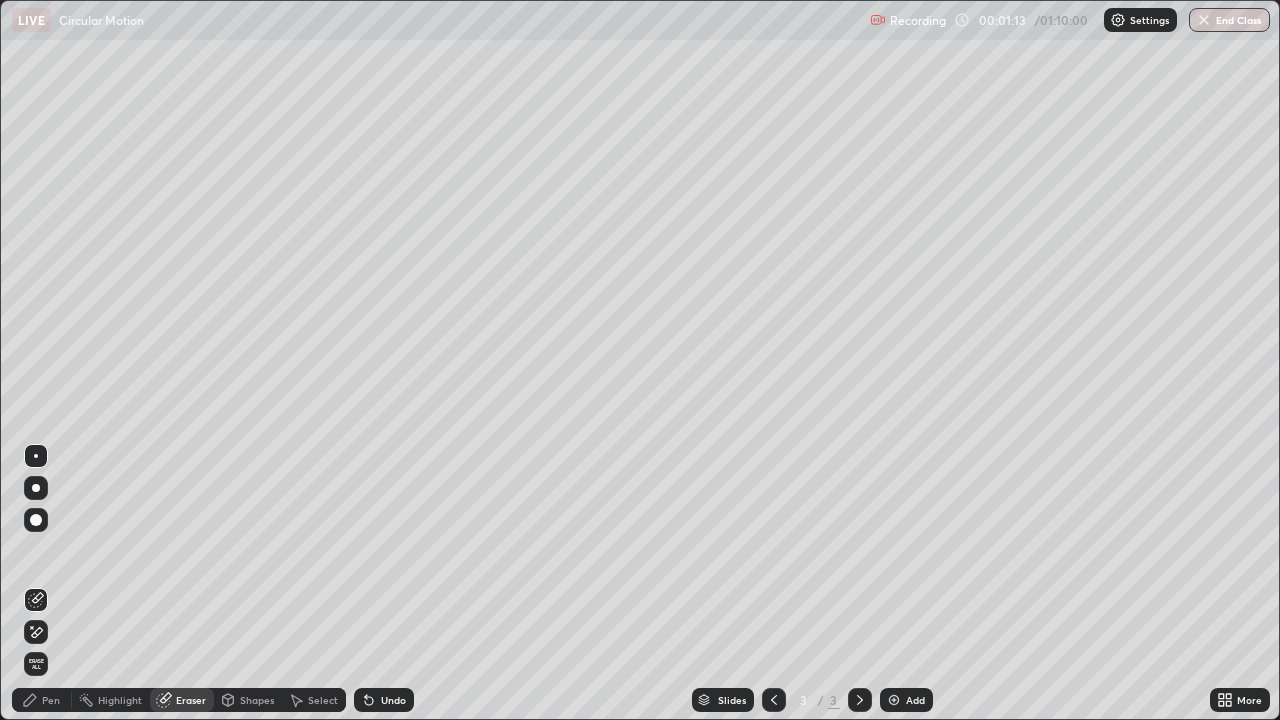 click on "Pen" at bounding box center [51, 700] 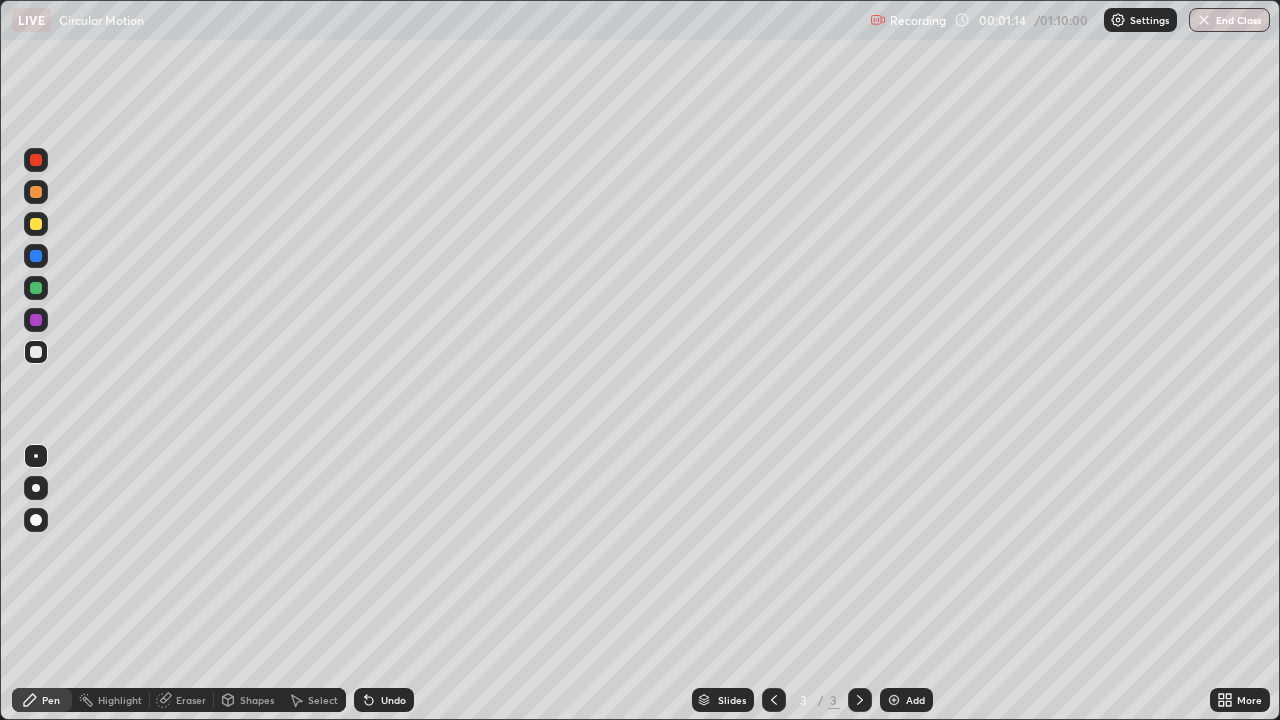 click at bounding box center [36, 224] 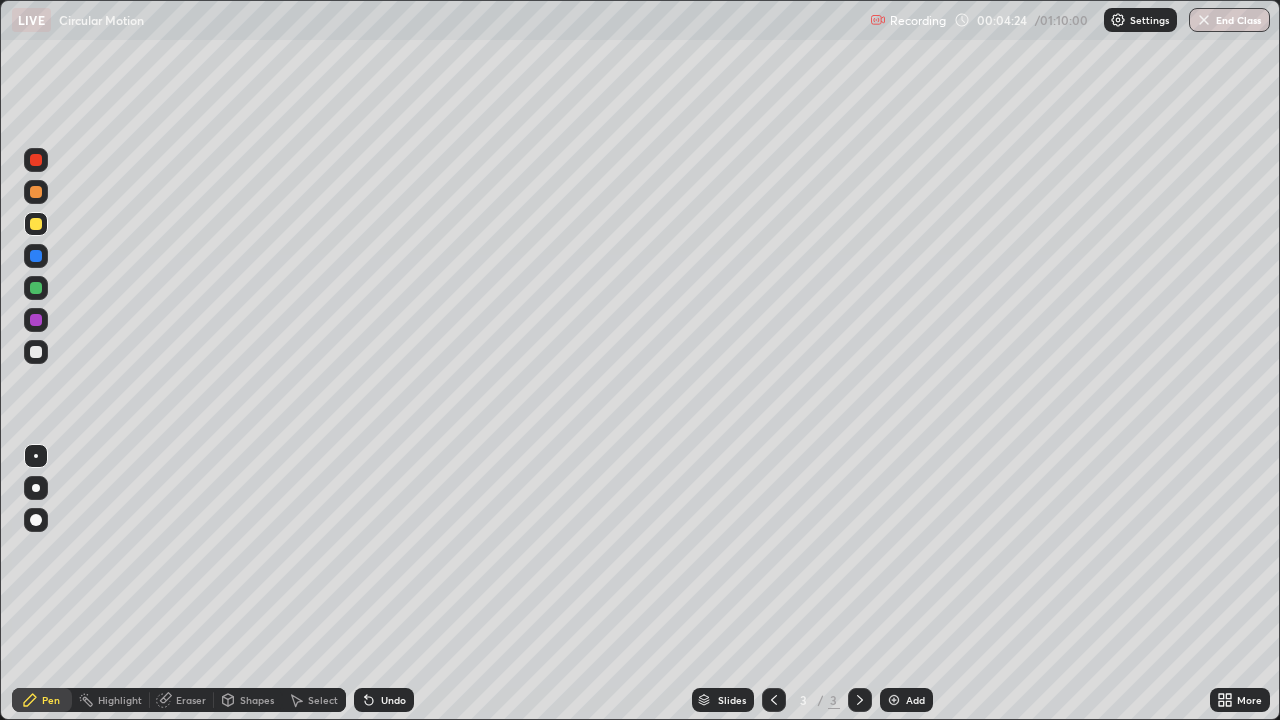 click at bounding box center (36, 352) 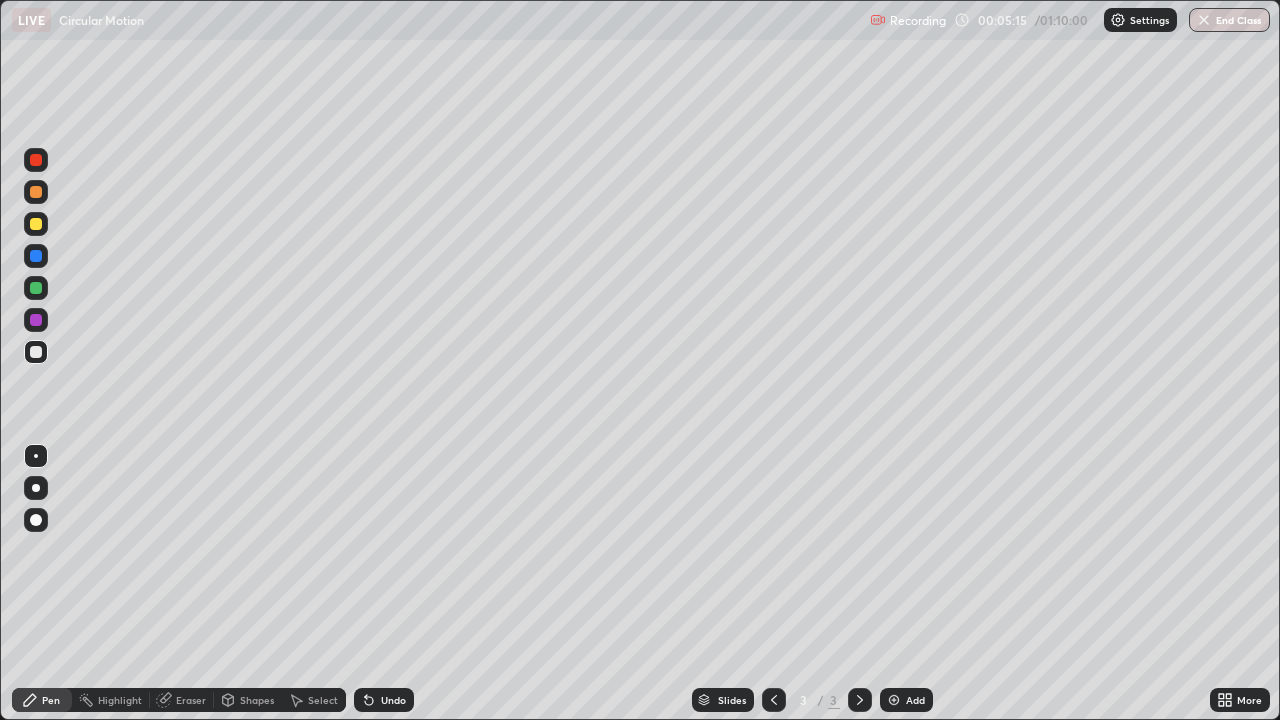 click on "Eraser" at bounding box center (191, 700) 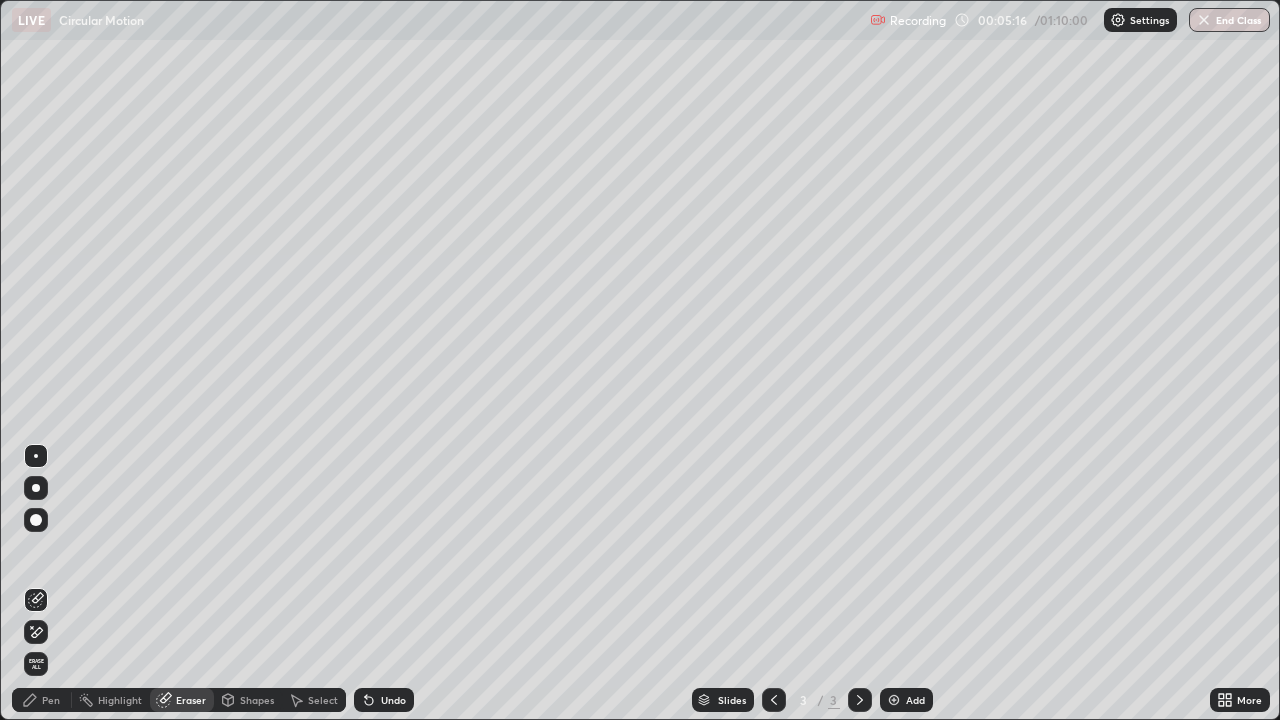 click 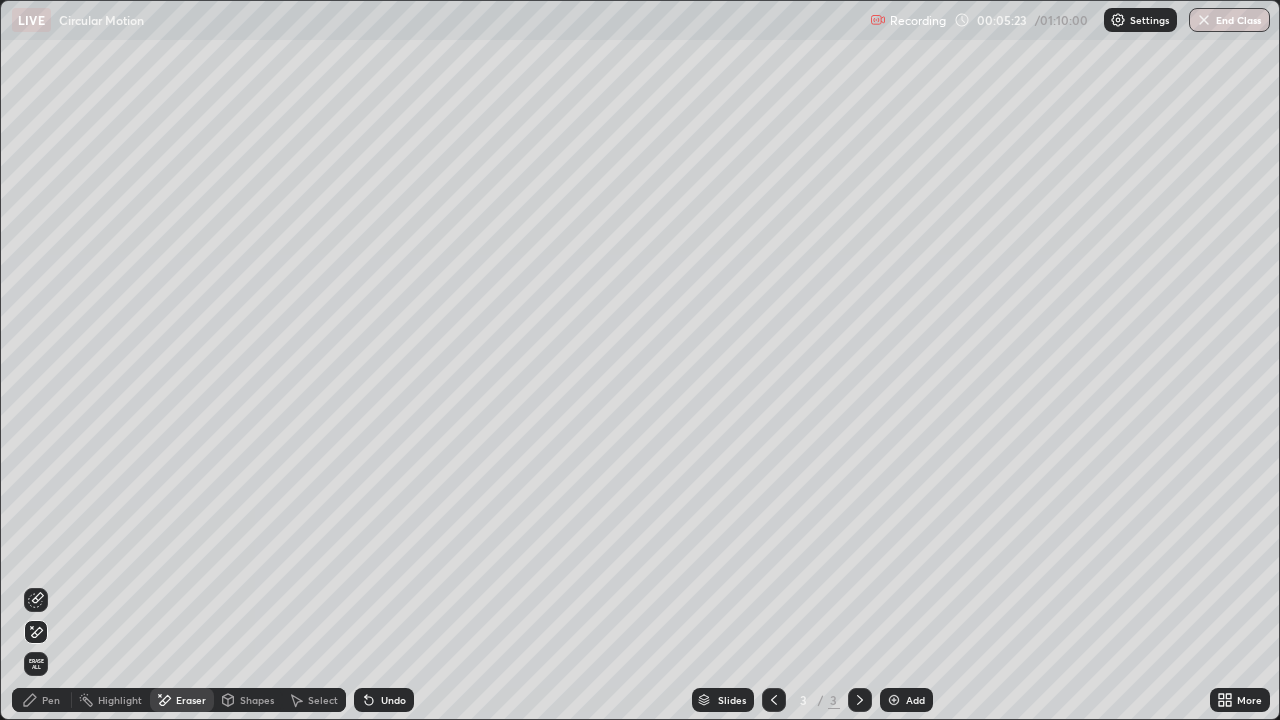 click on "Pen" at bounding box center (42, 700) 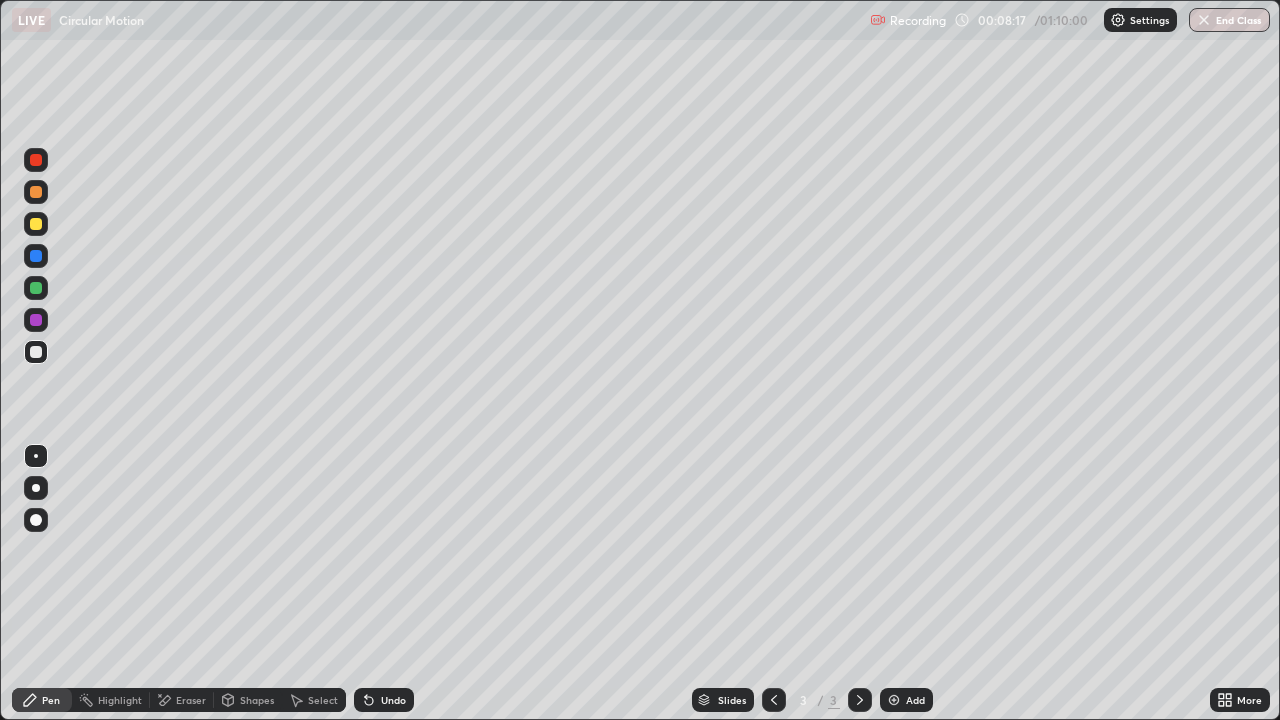 click at bounding box center (36, 224) 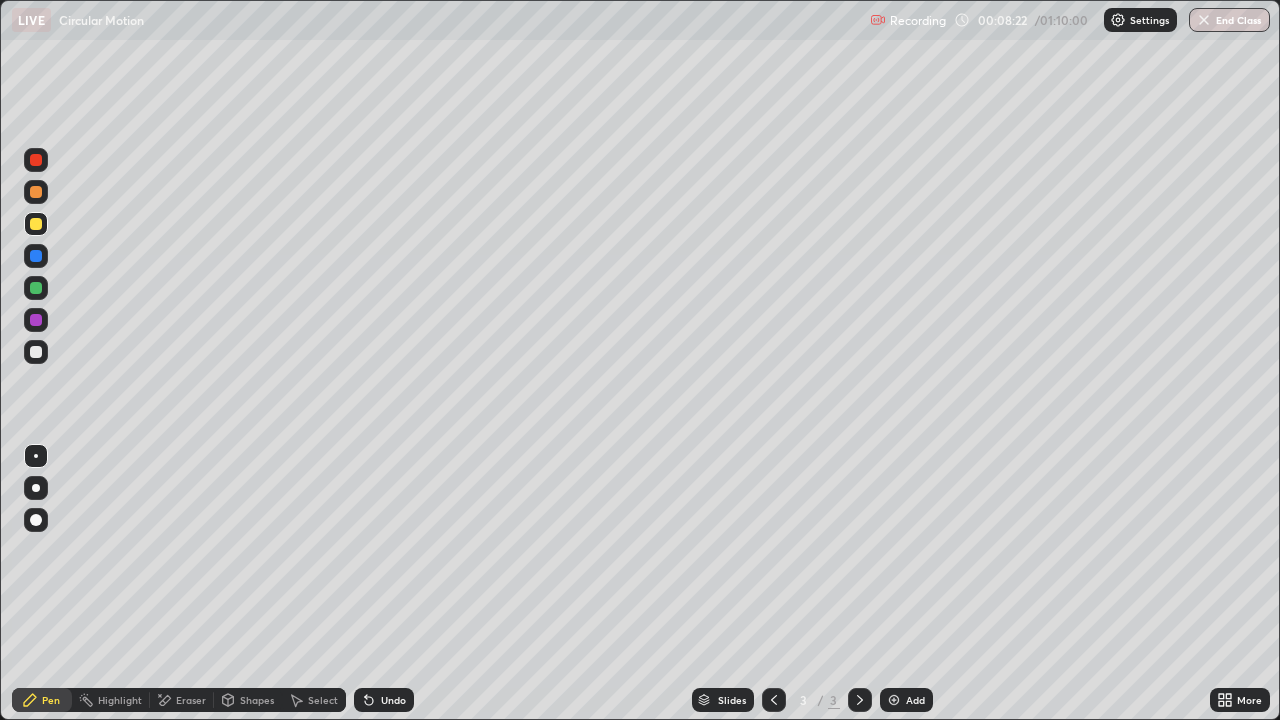 click at bounding box center [36, 160] 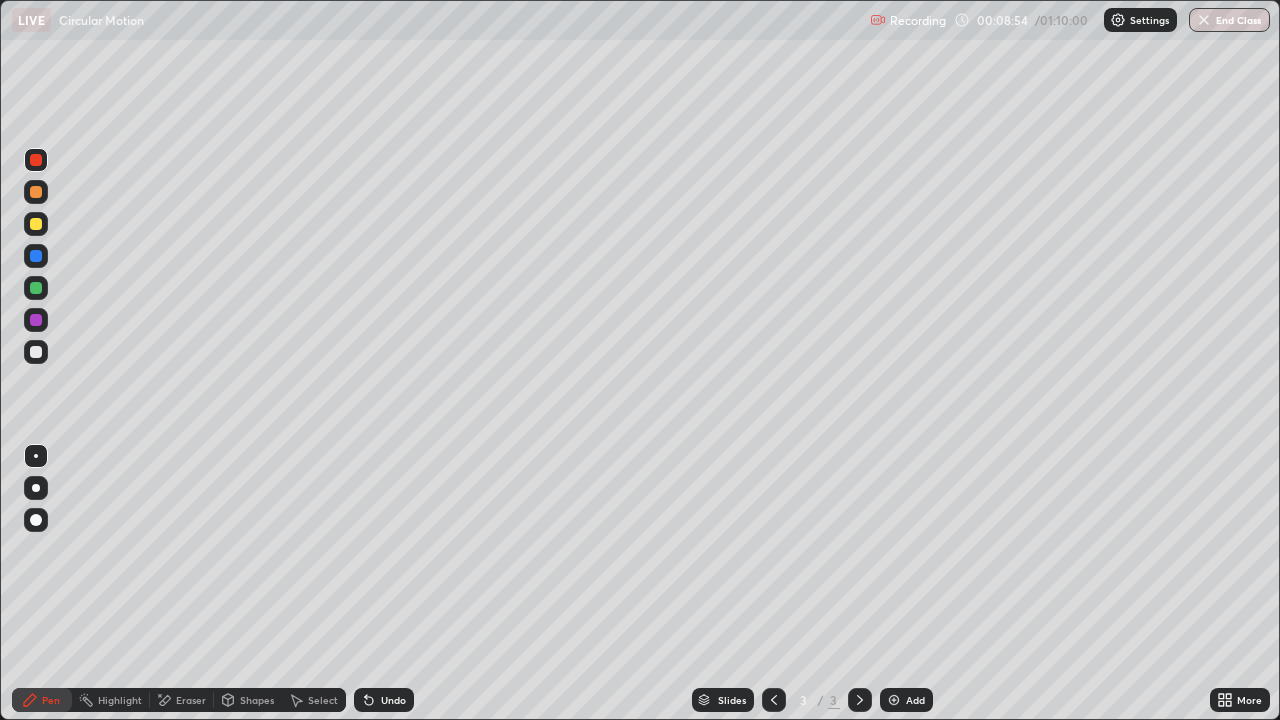 click on "Undo" at bounding box center (393, 700) 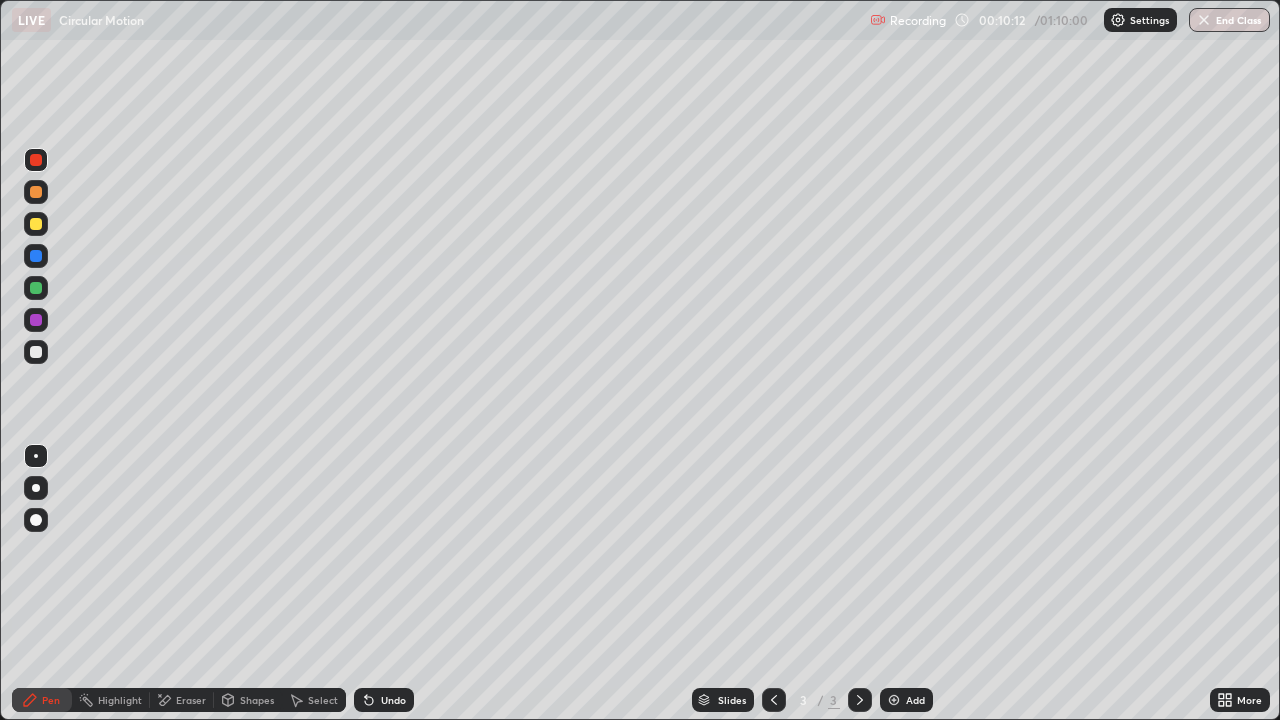 click at bounding box center (36, 224) 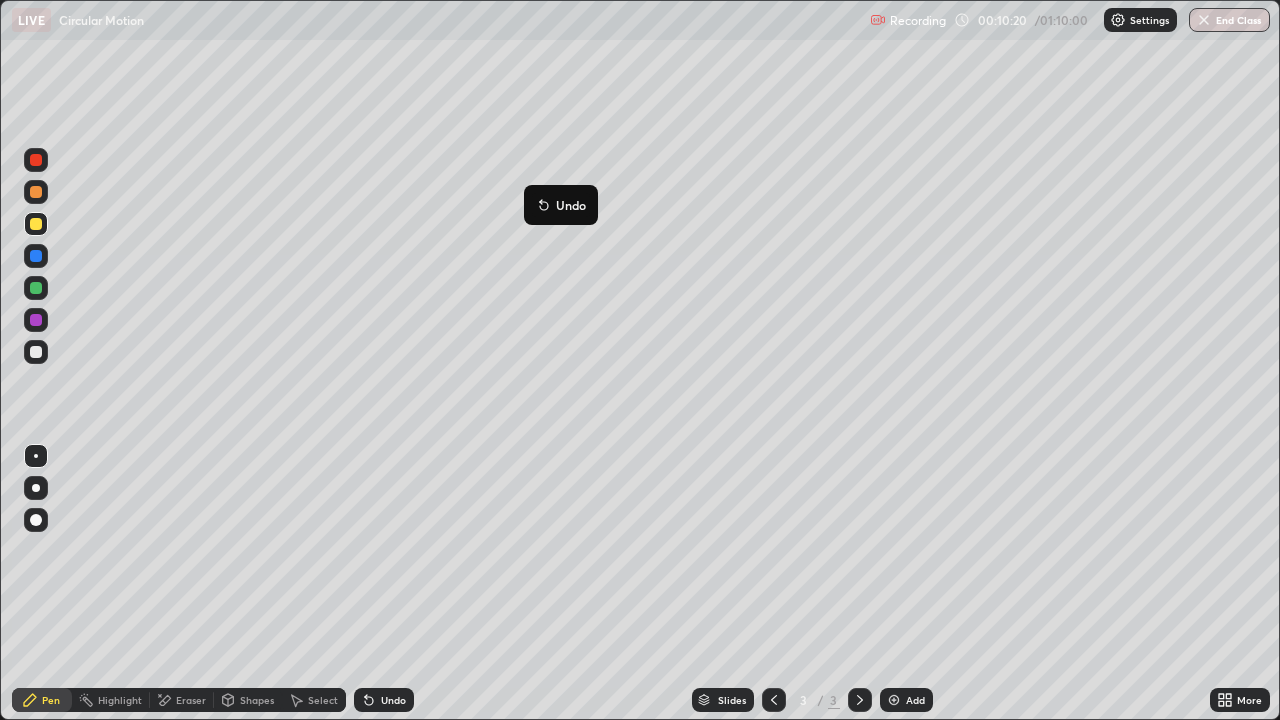 click on "Undo" at bounding box center (561, 205) 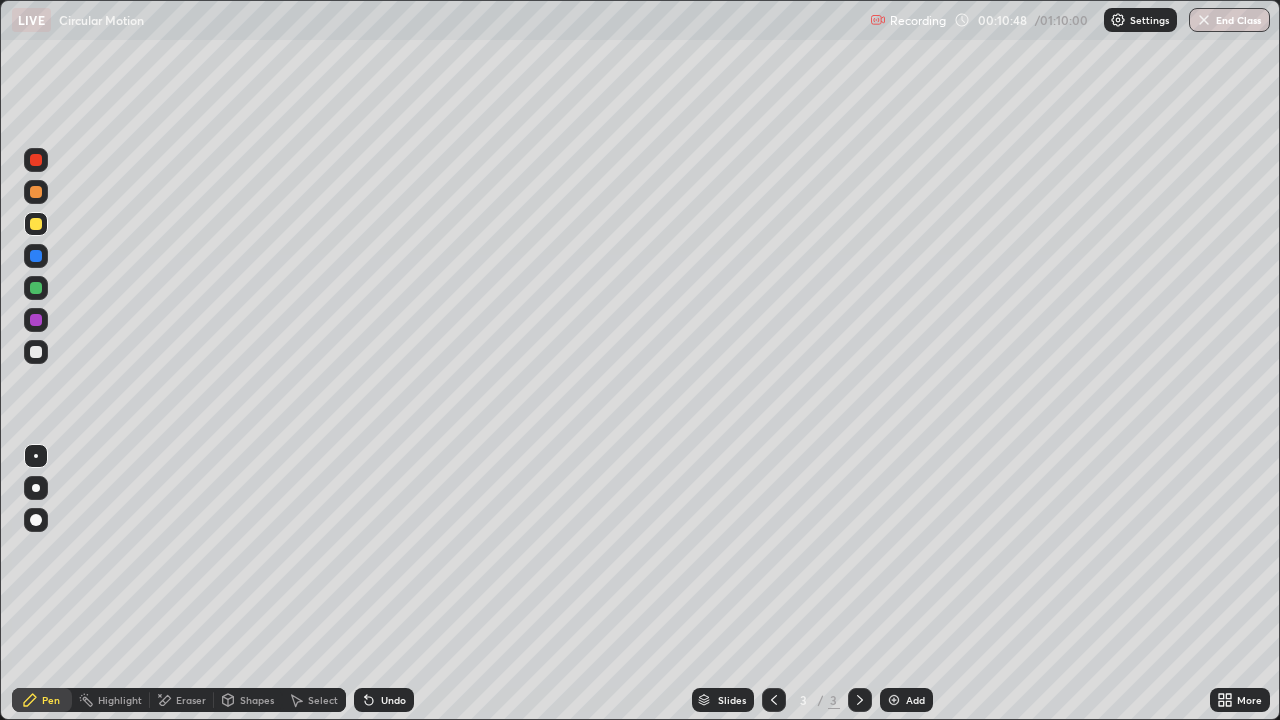 click on "Eraser" at bounding box center (191, 700) 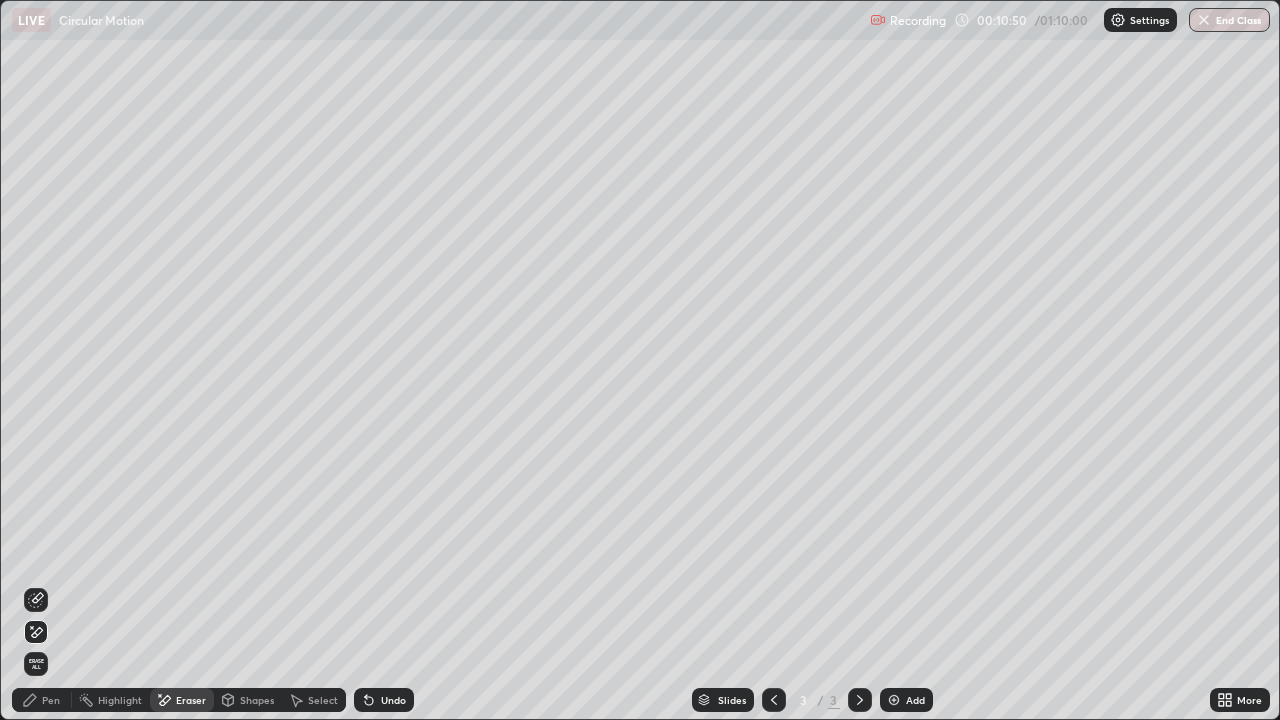 click on "Pen" at bounding box center [51, 700] 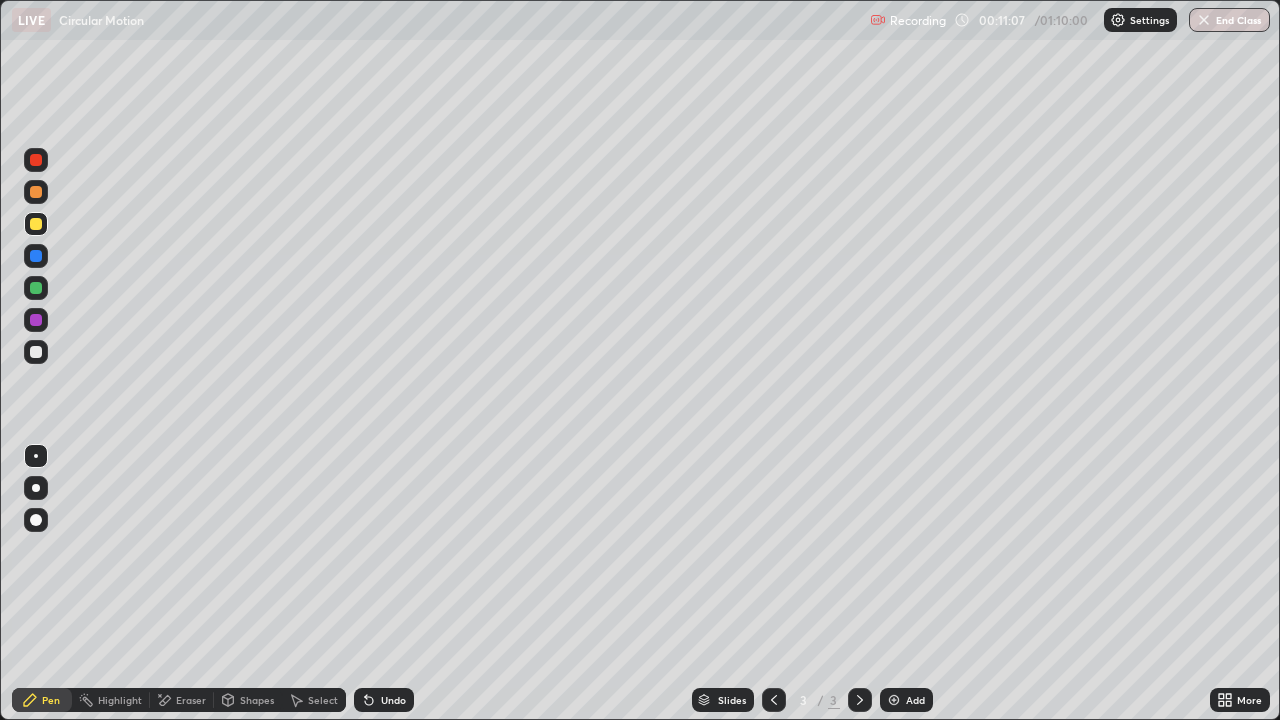 click on "Undo" at bounding box center [393, 700] 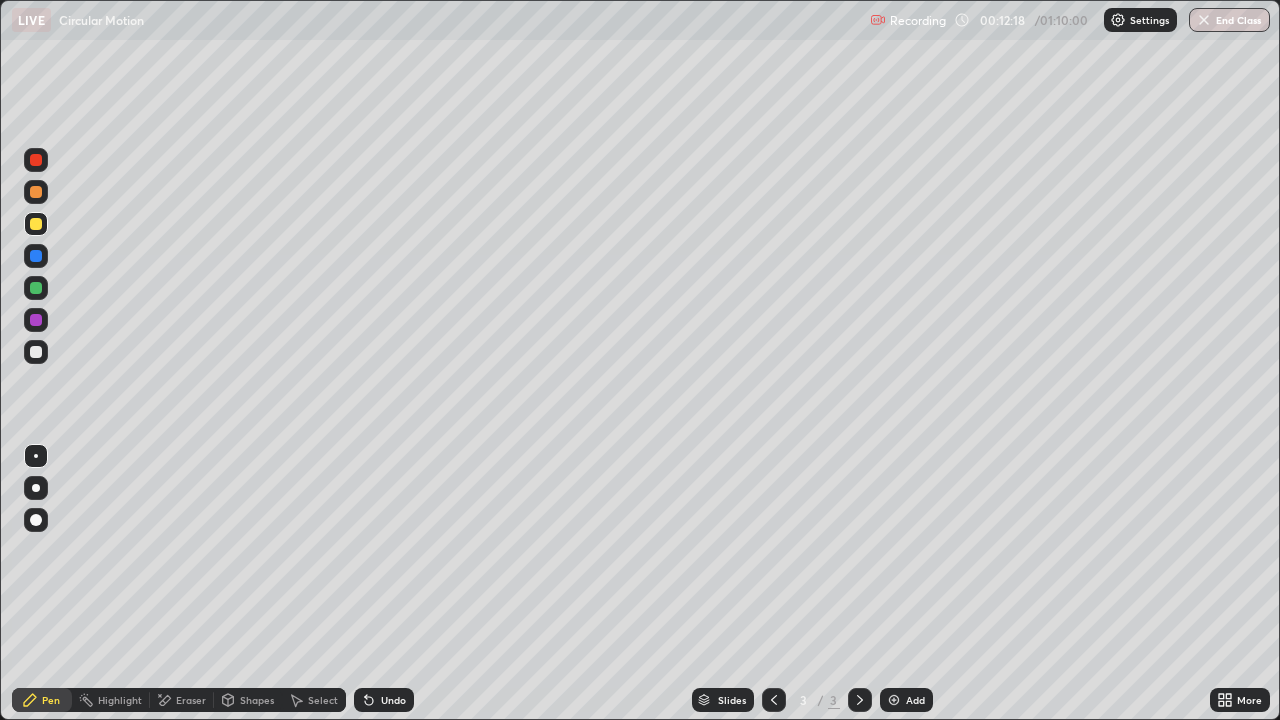 click on "Undo" at bounding box center (393, 700) 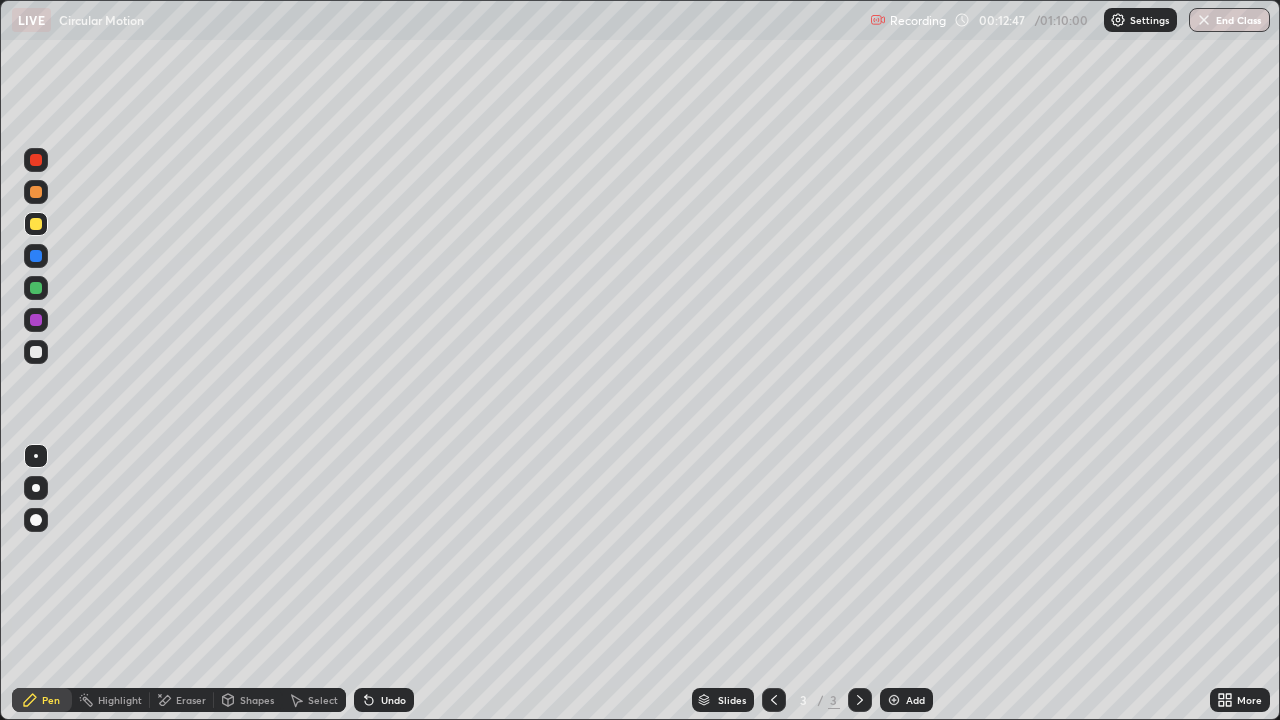 click on "Eraser" at bounding box center (191, 700) 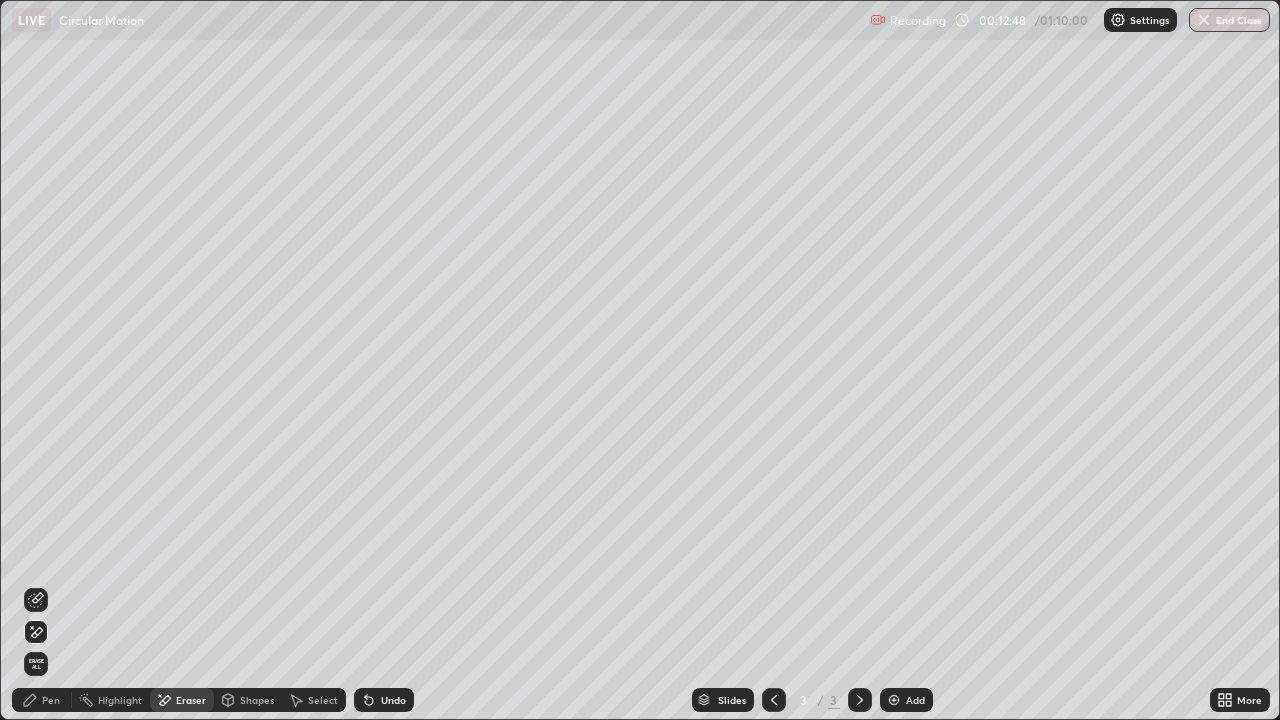 click on "Pen" at bounding box center [42, 700] 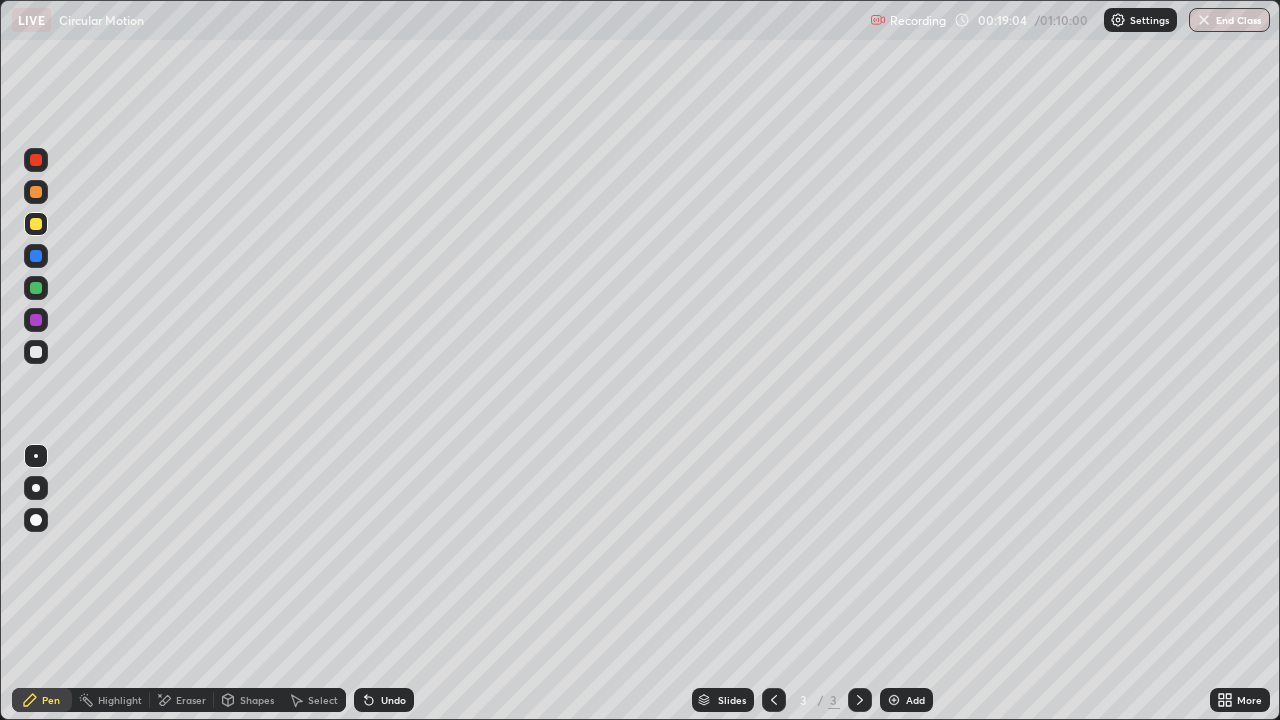 click on "Add" at bounding box center (915, 700) 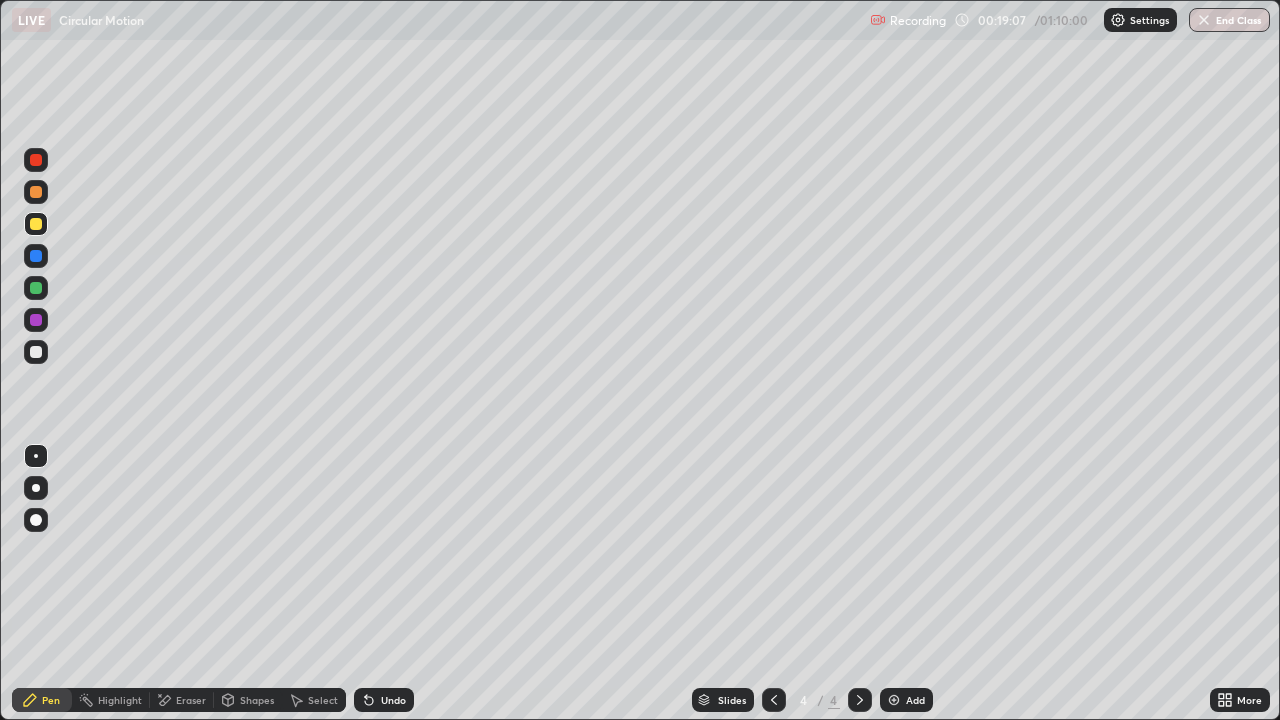 click at bounding box center [36, 224] 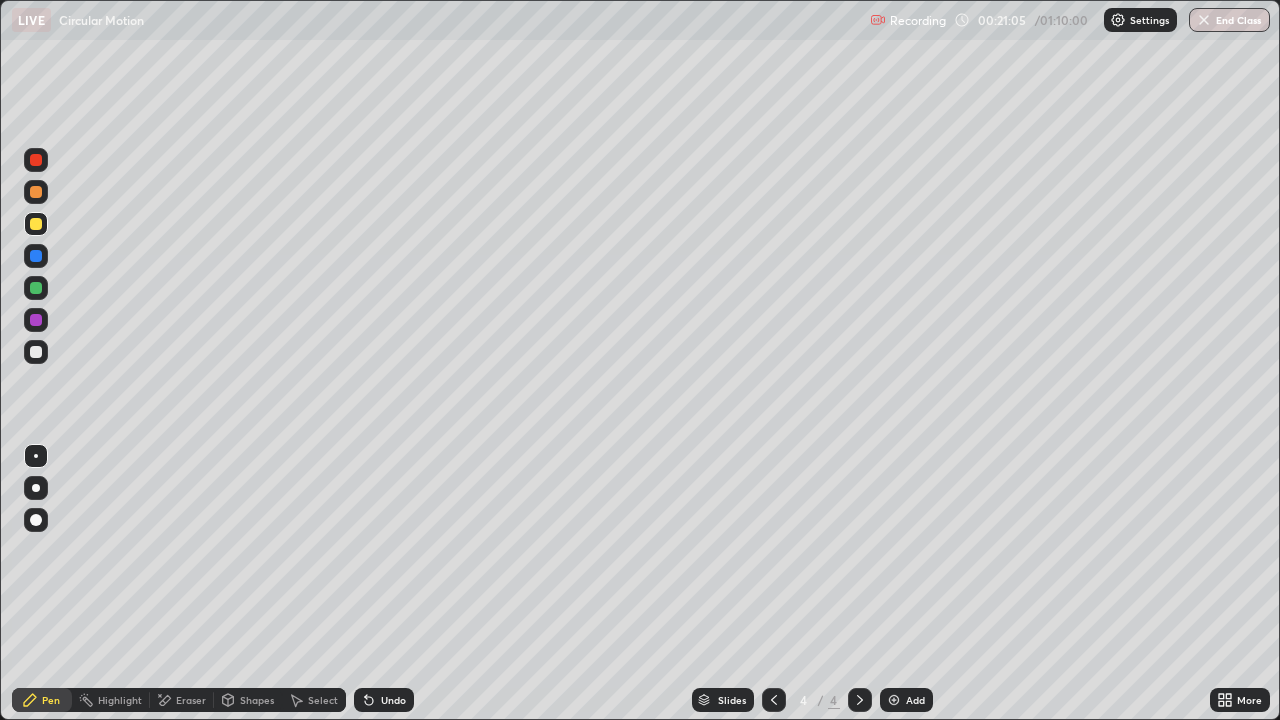 click 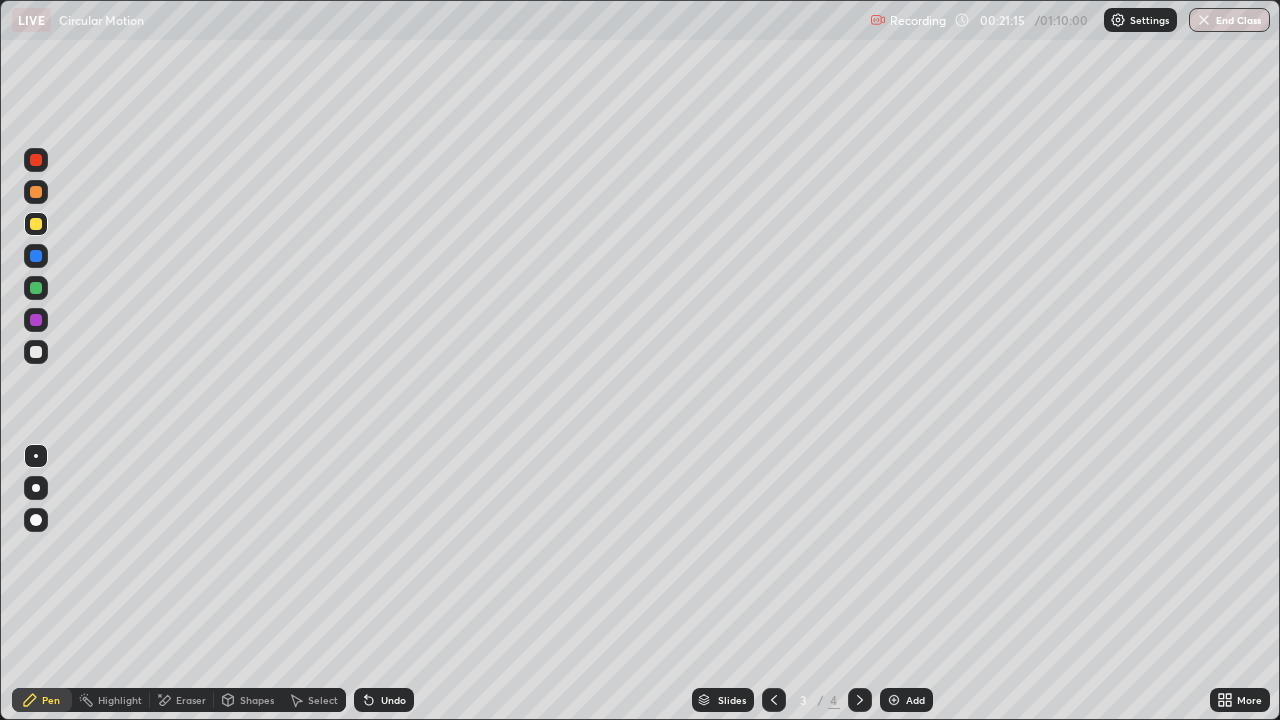 click 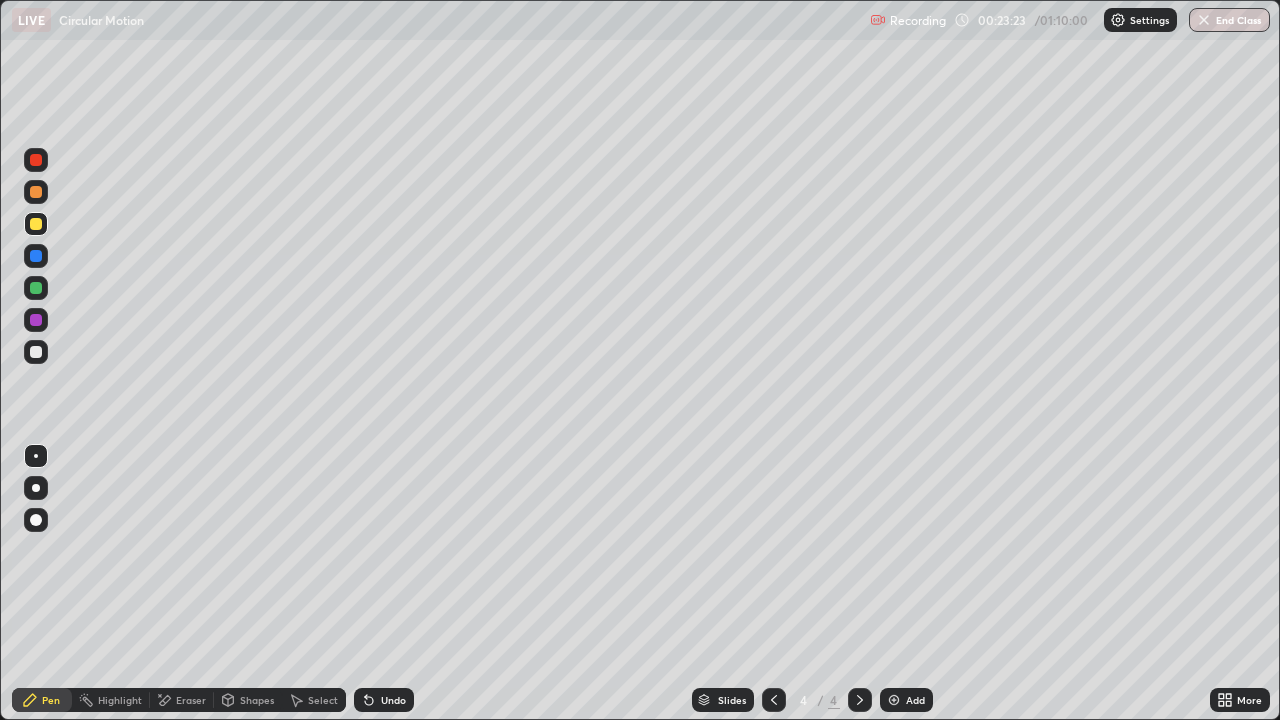click at bounding box center (894, 700) 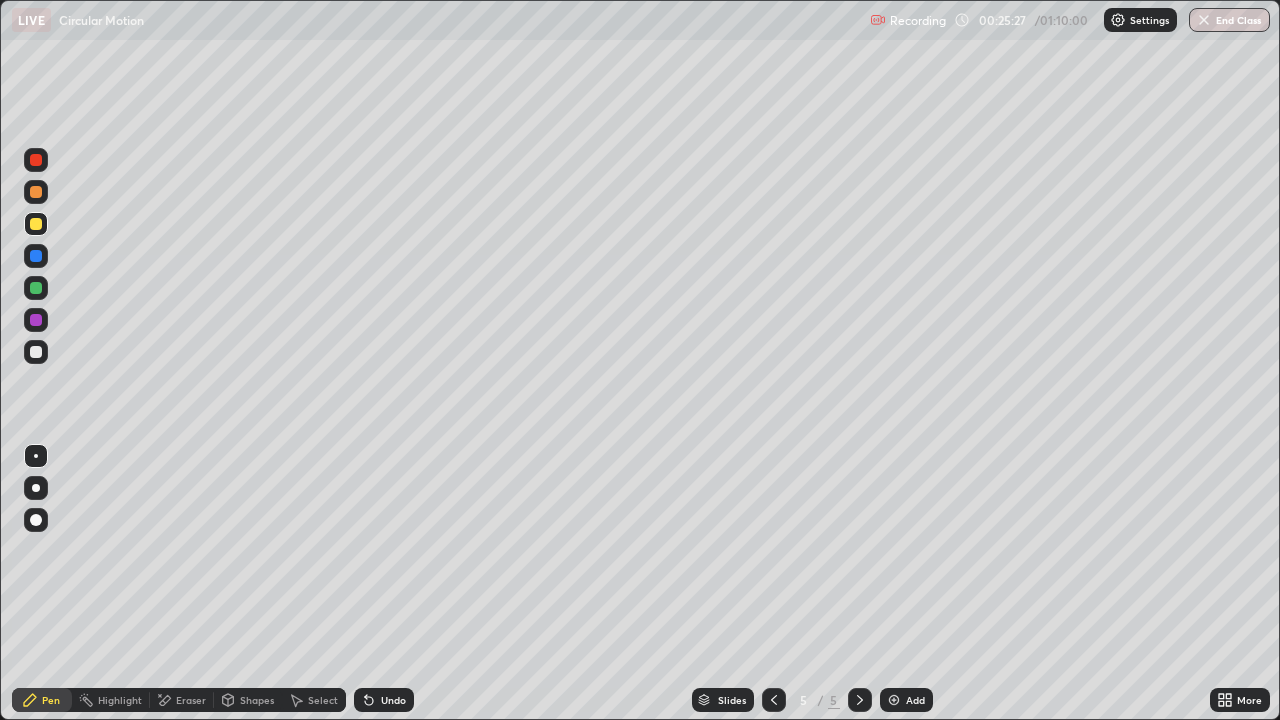 click 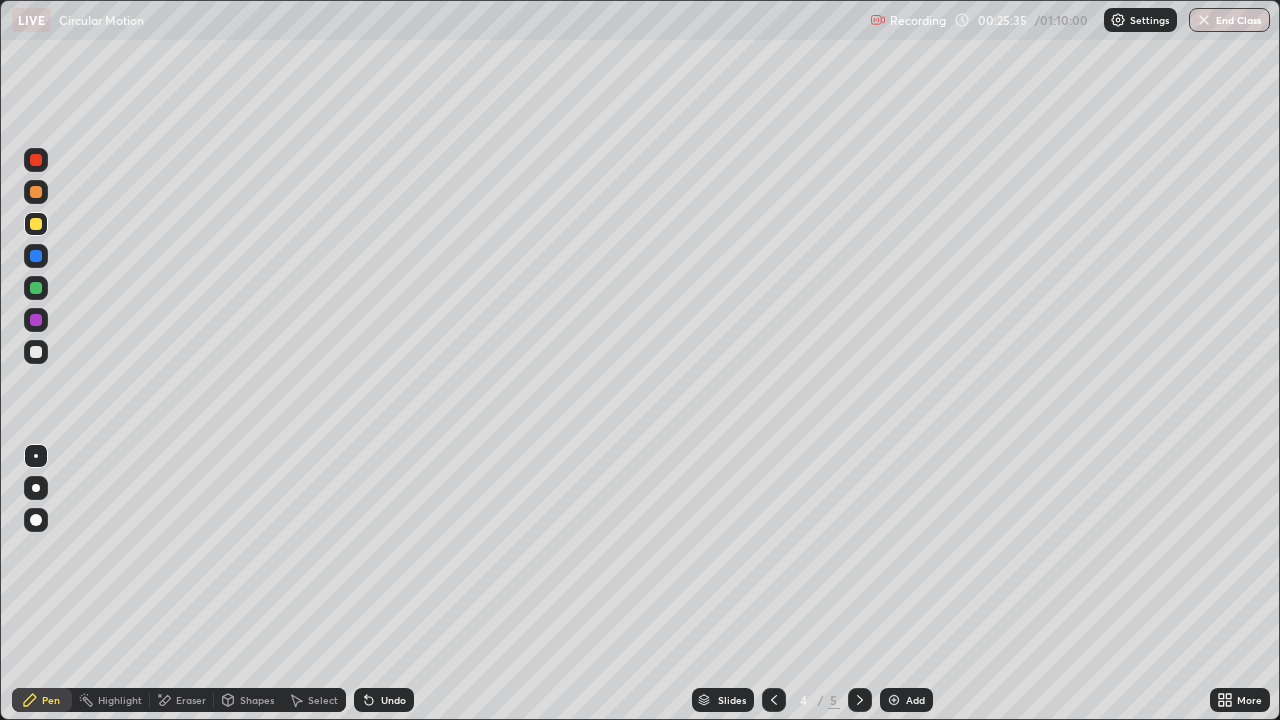 click 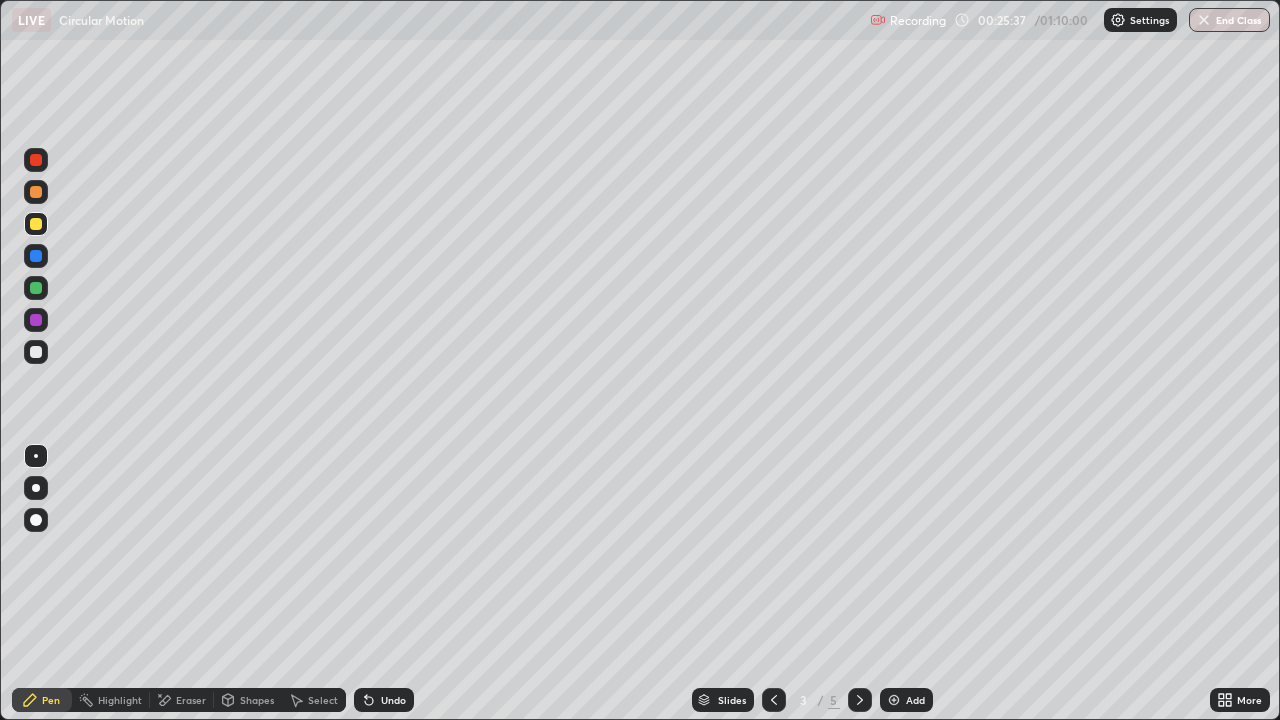 click 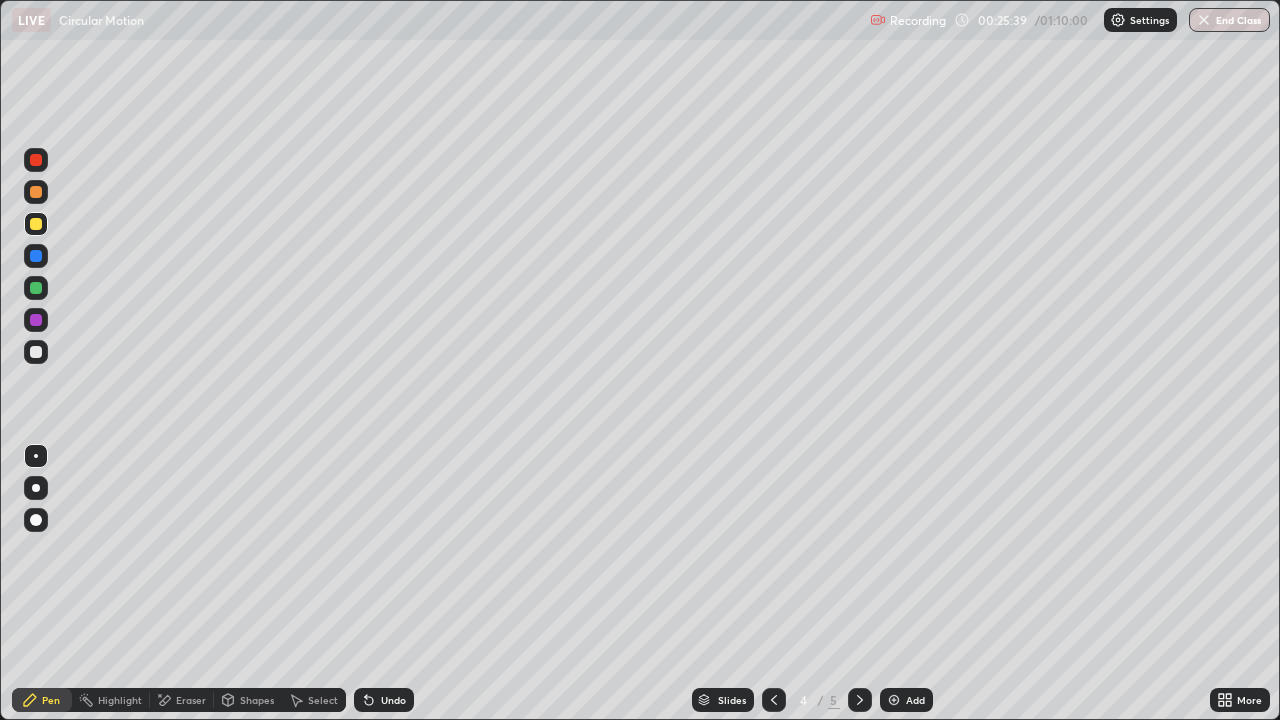 click 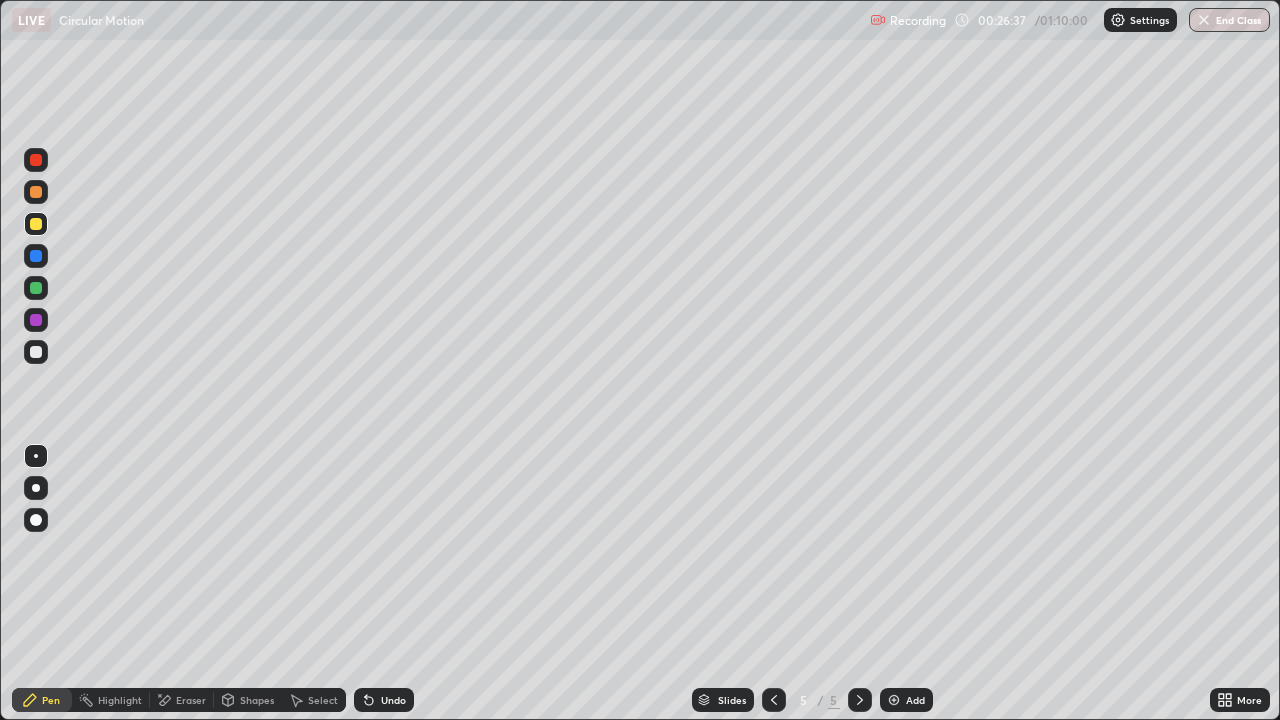 click on "Eraser" at bounding box center (191, 700) 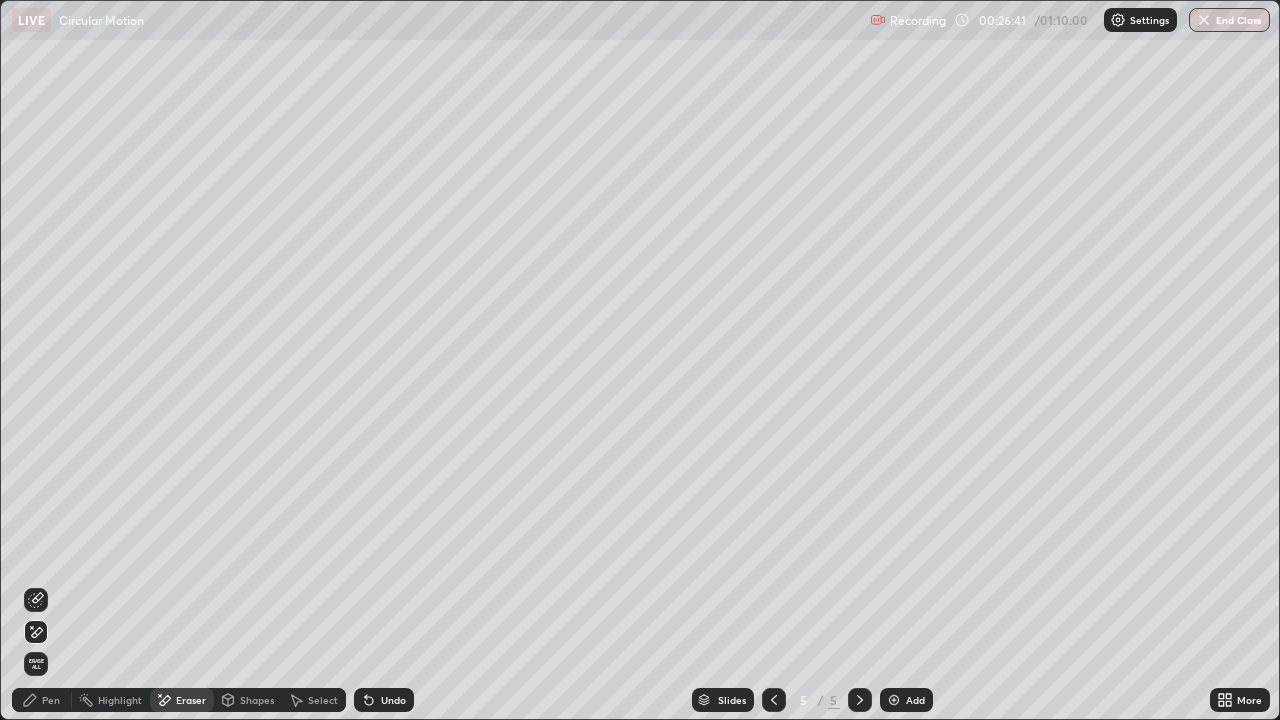 click on "Pen" at bounding box center [51, 700] 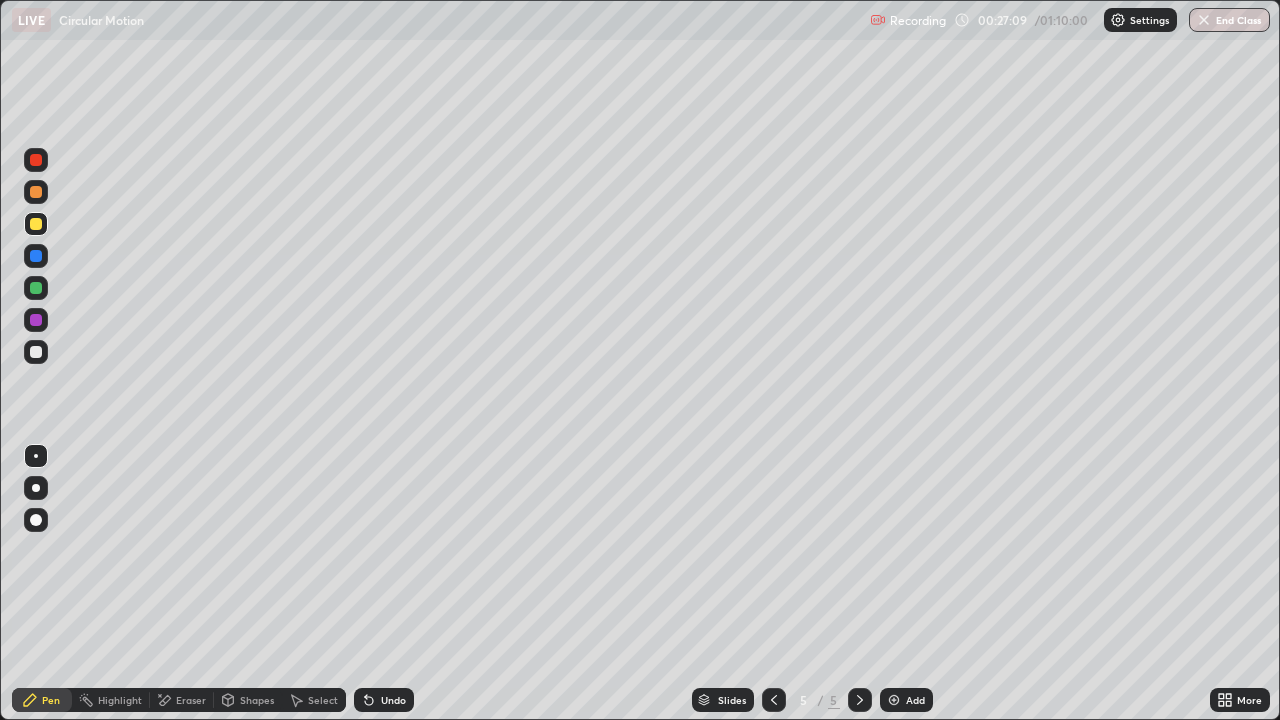 click on "Undo" at bounding box center [393, 700] 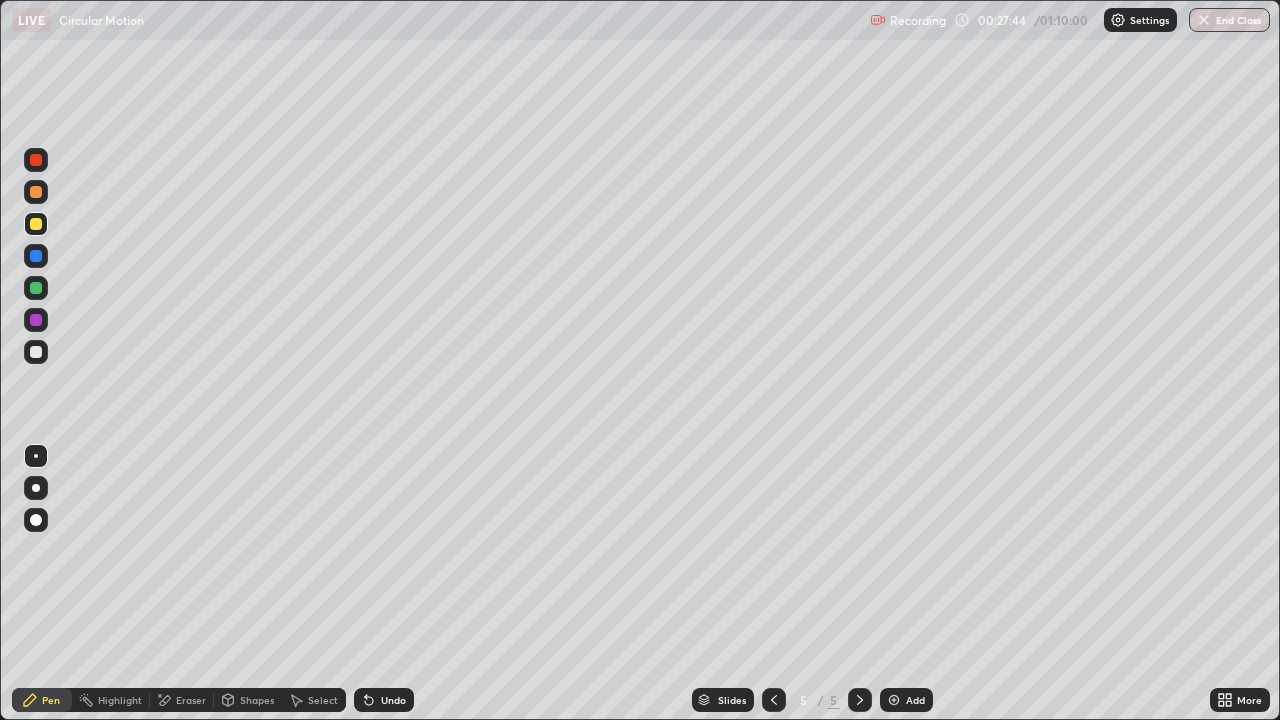 click 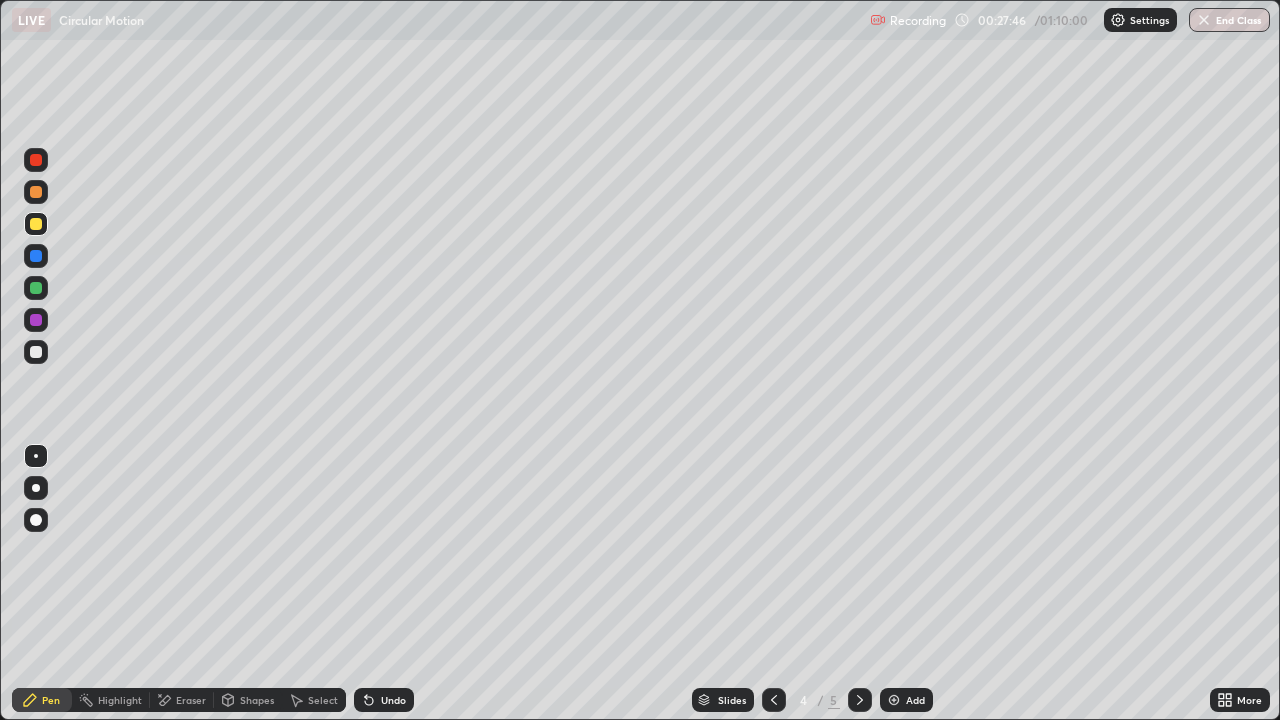 click 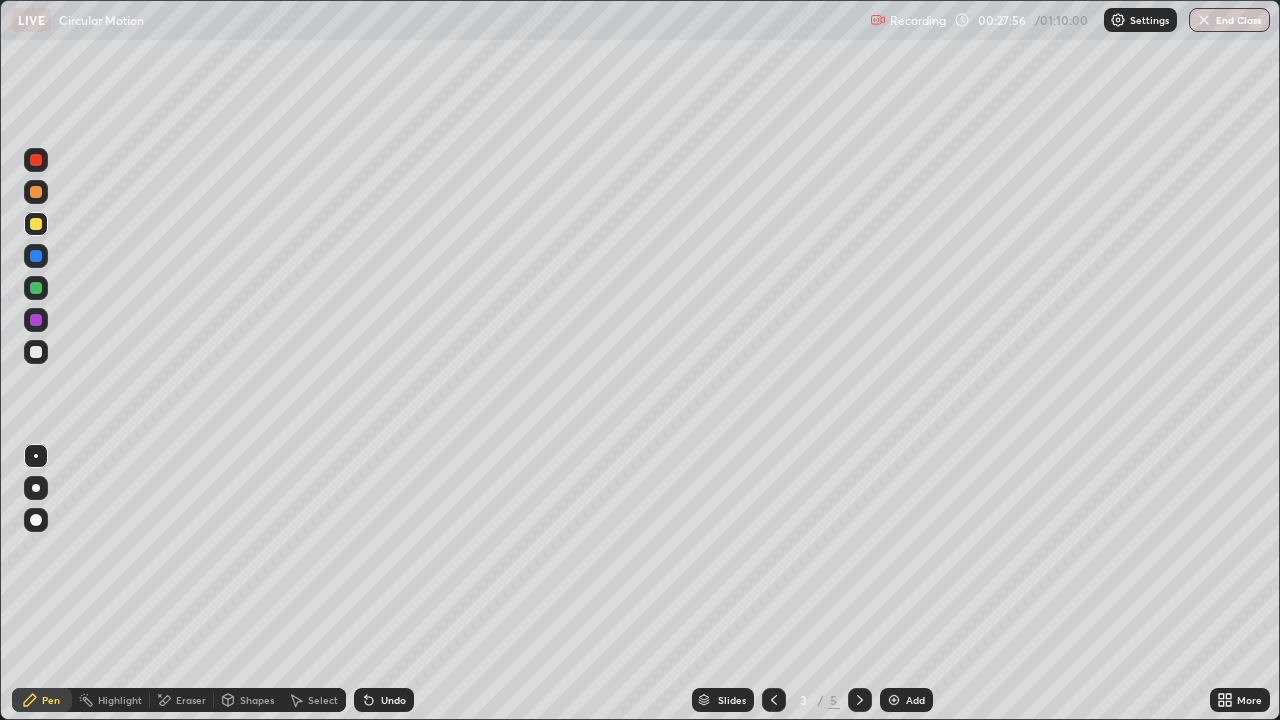 click 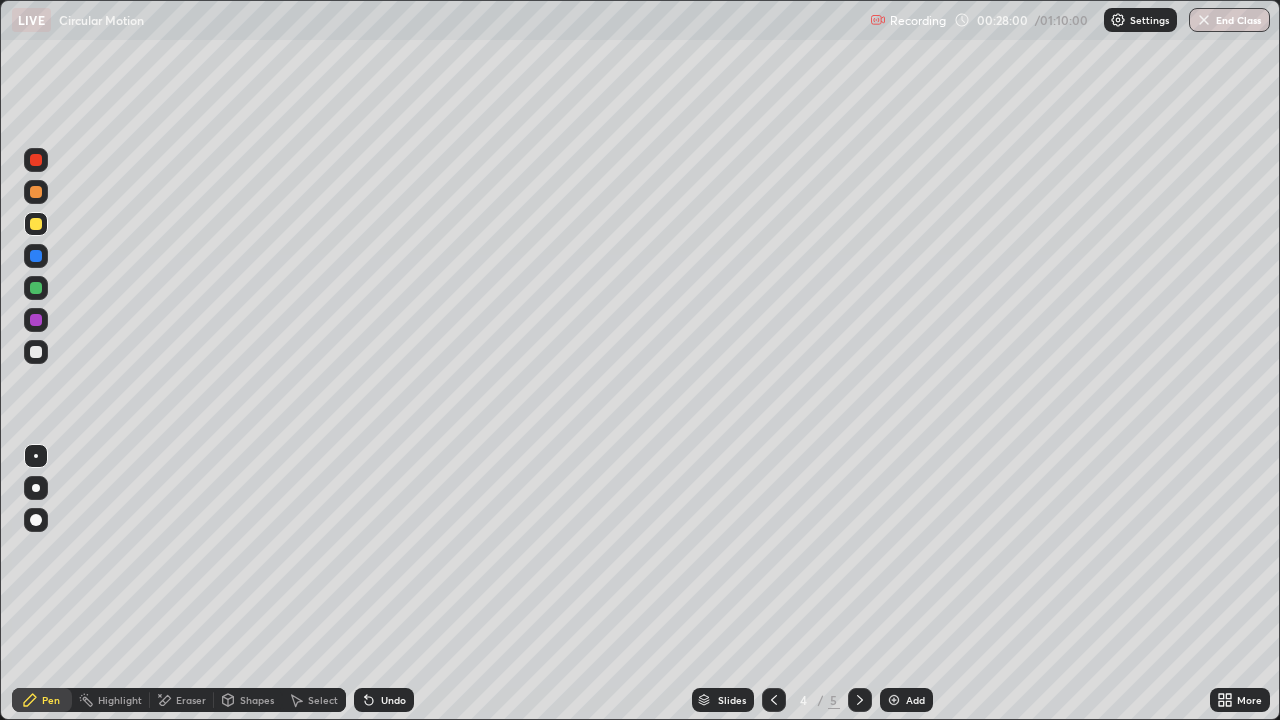 click 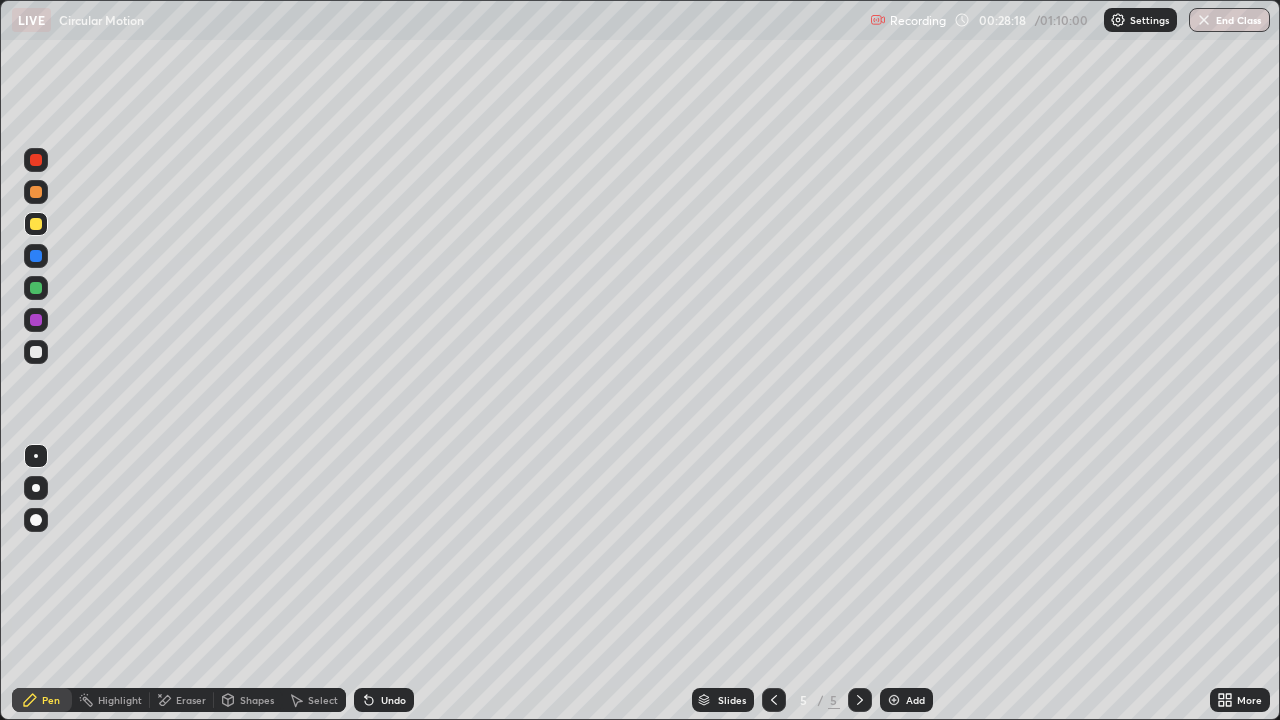 click at bounding box center (36, 192) 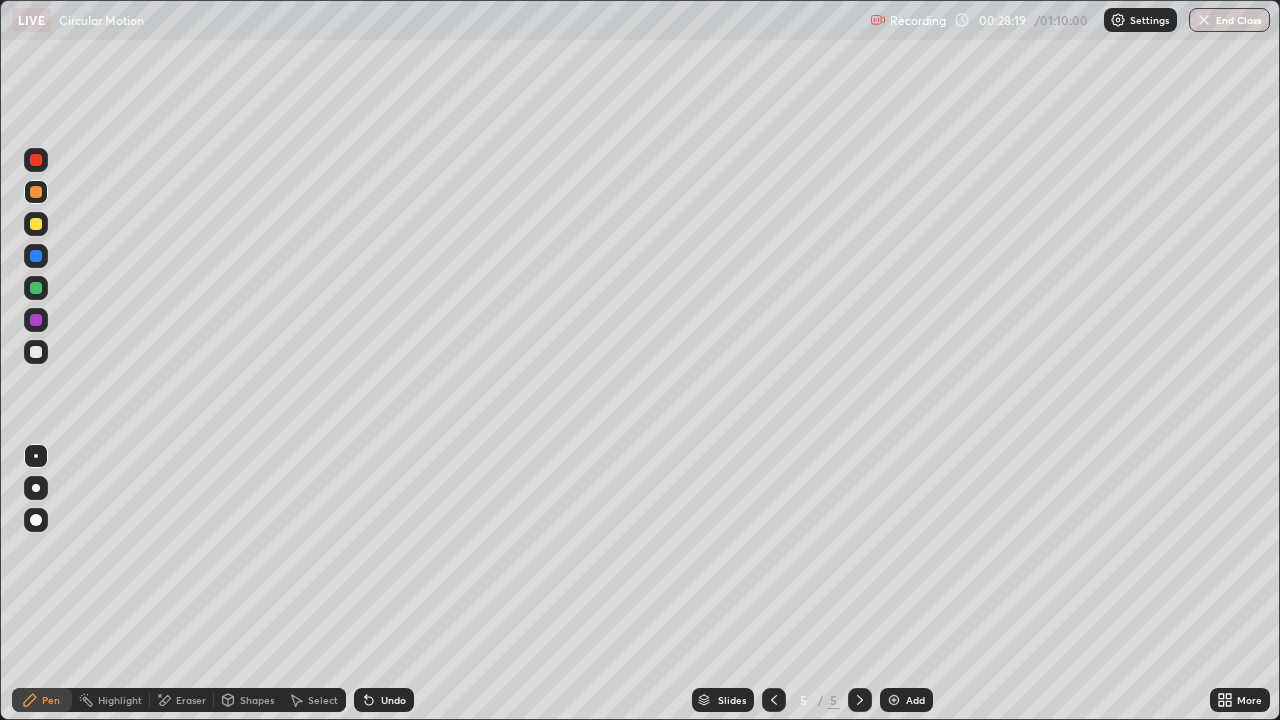 click at bounding box center (36, 160) 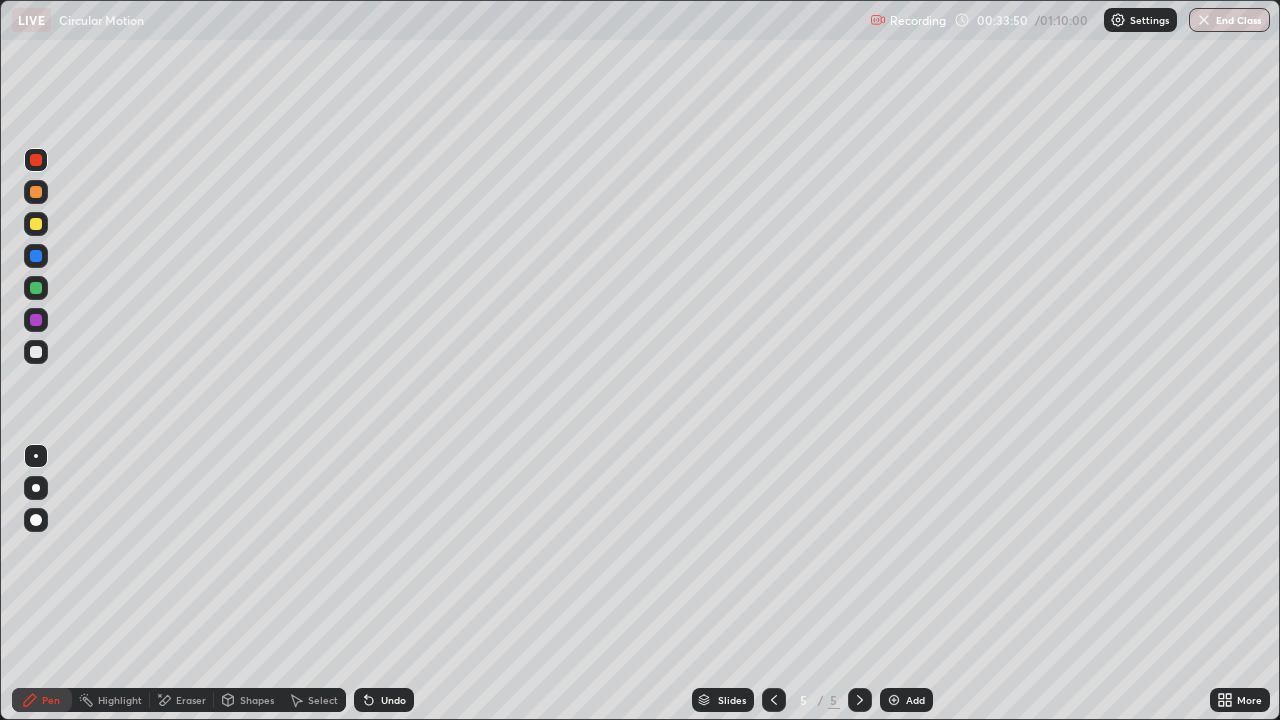 click at bounding box center (36, 352) 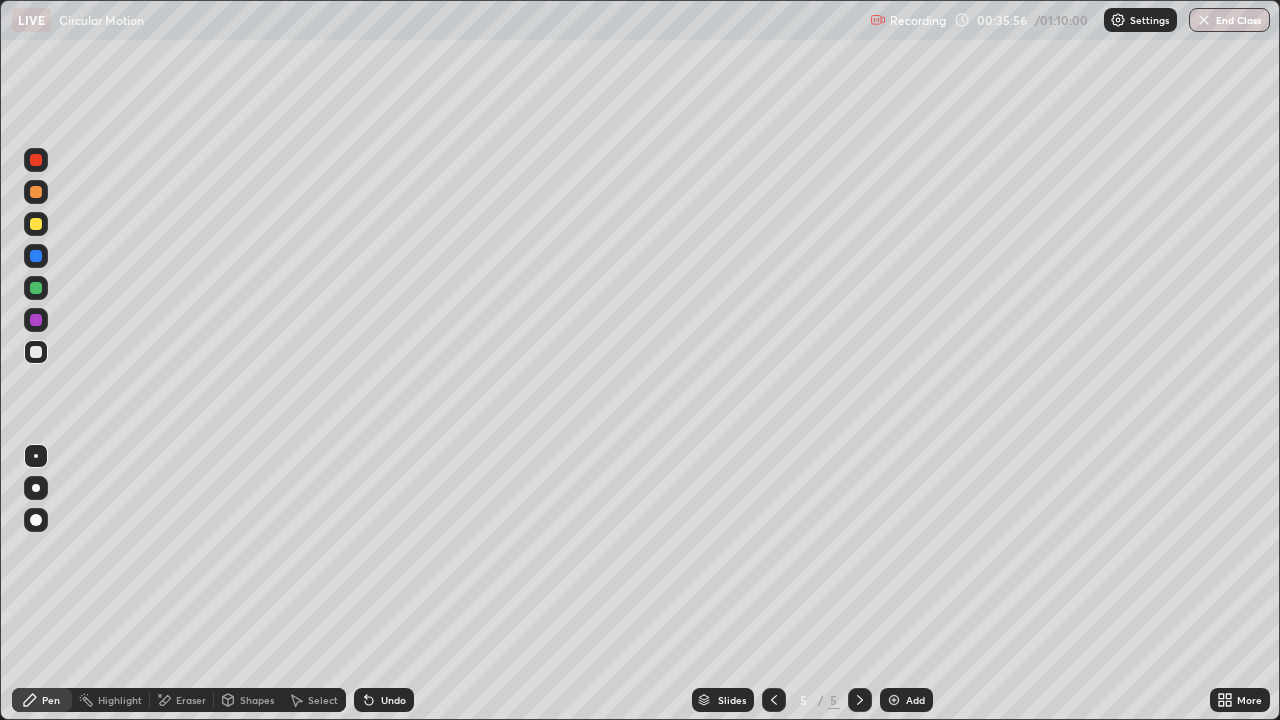 click on "Undo" at bounding box center [393, 700] 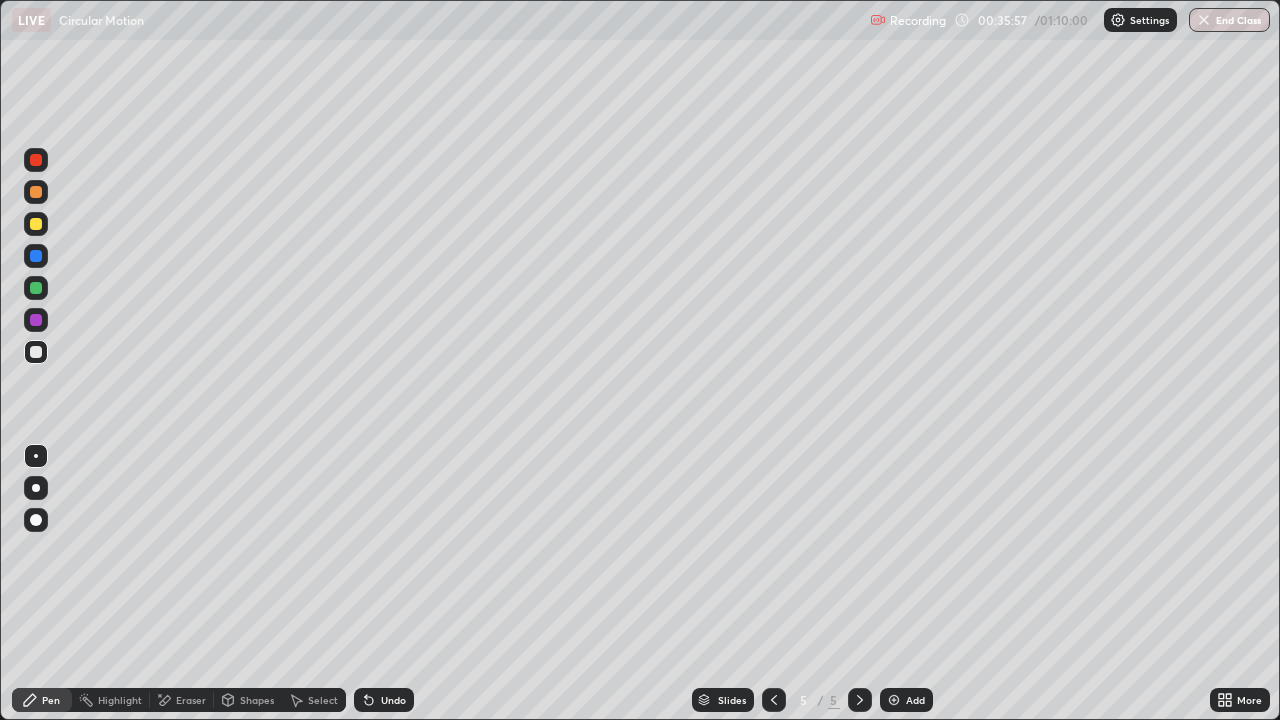 click on "Undo" at bounding box center [384, 700] 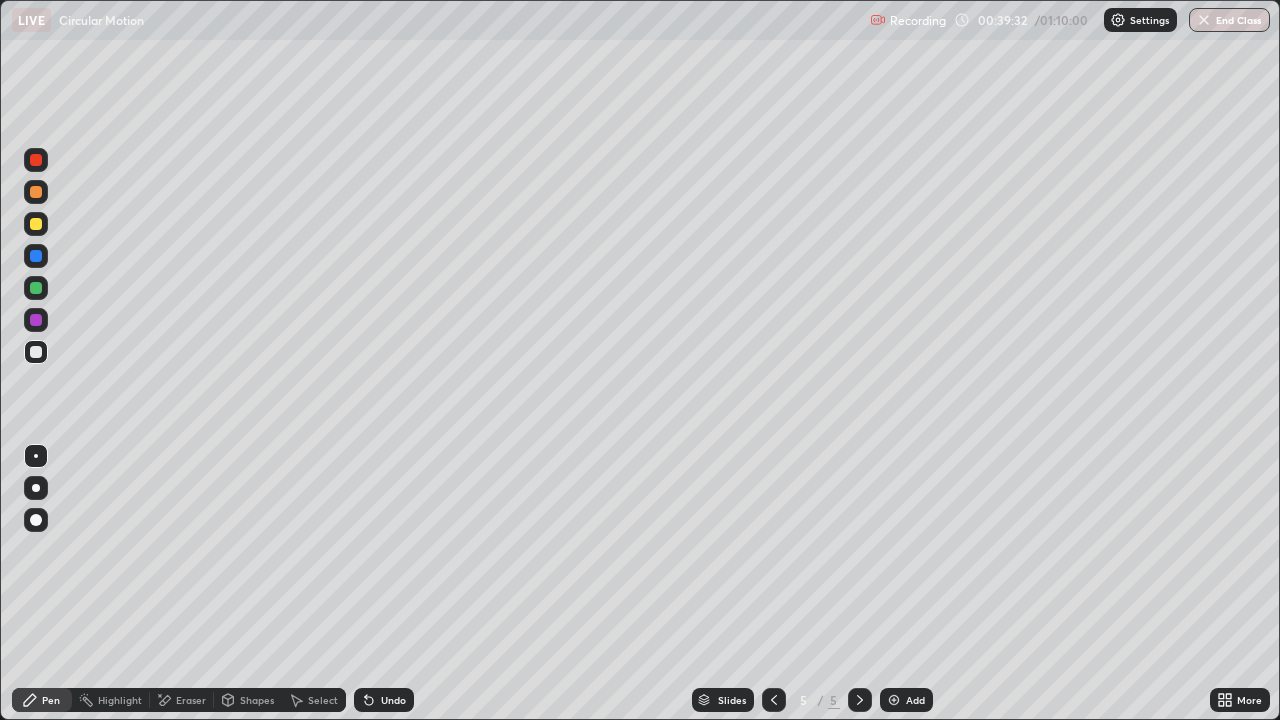 click on "Add" at bounding box center (915, 700) 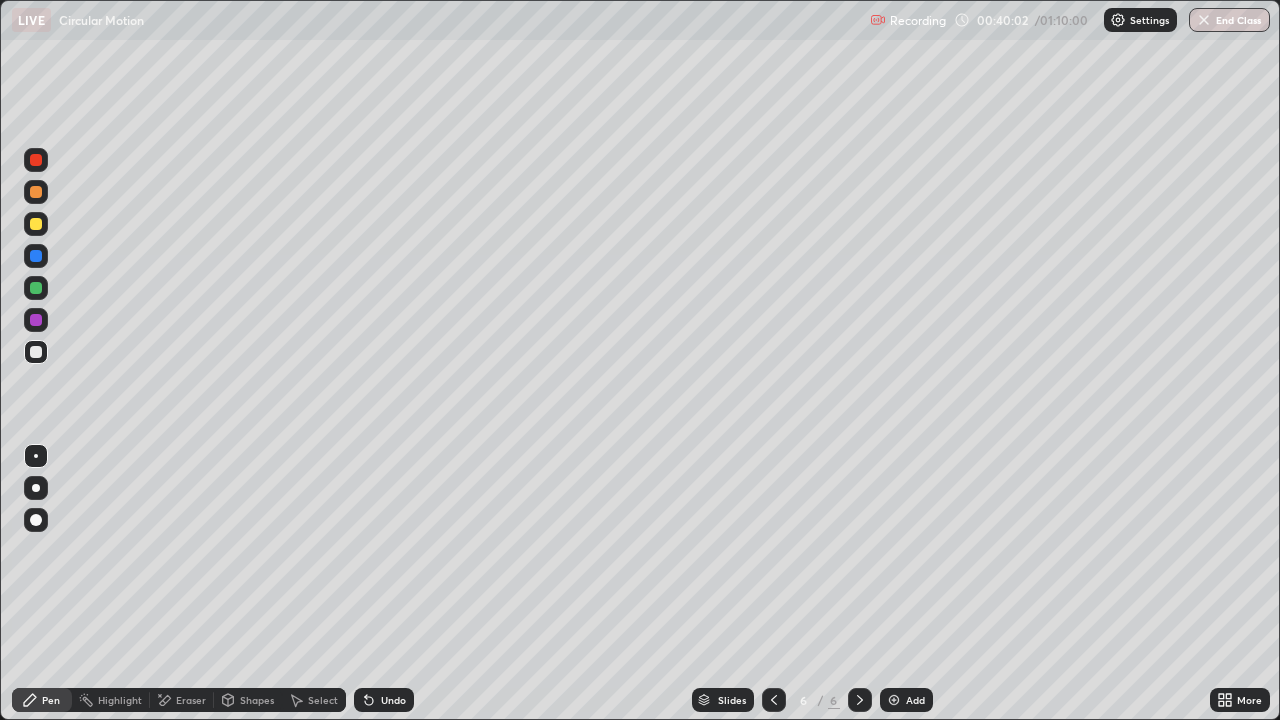 click on "End Class" at bounding box center (1229, 20) 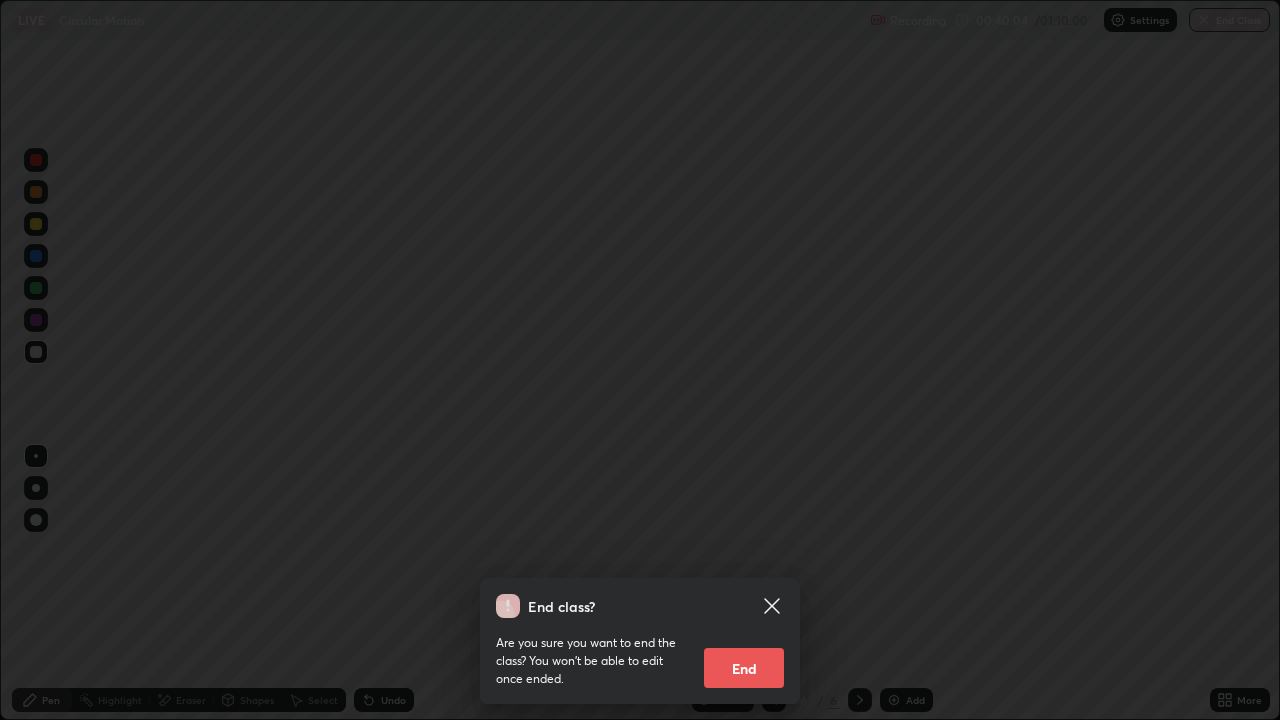 click on "End" at bounding box center (744, 668) 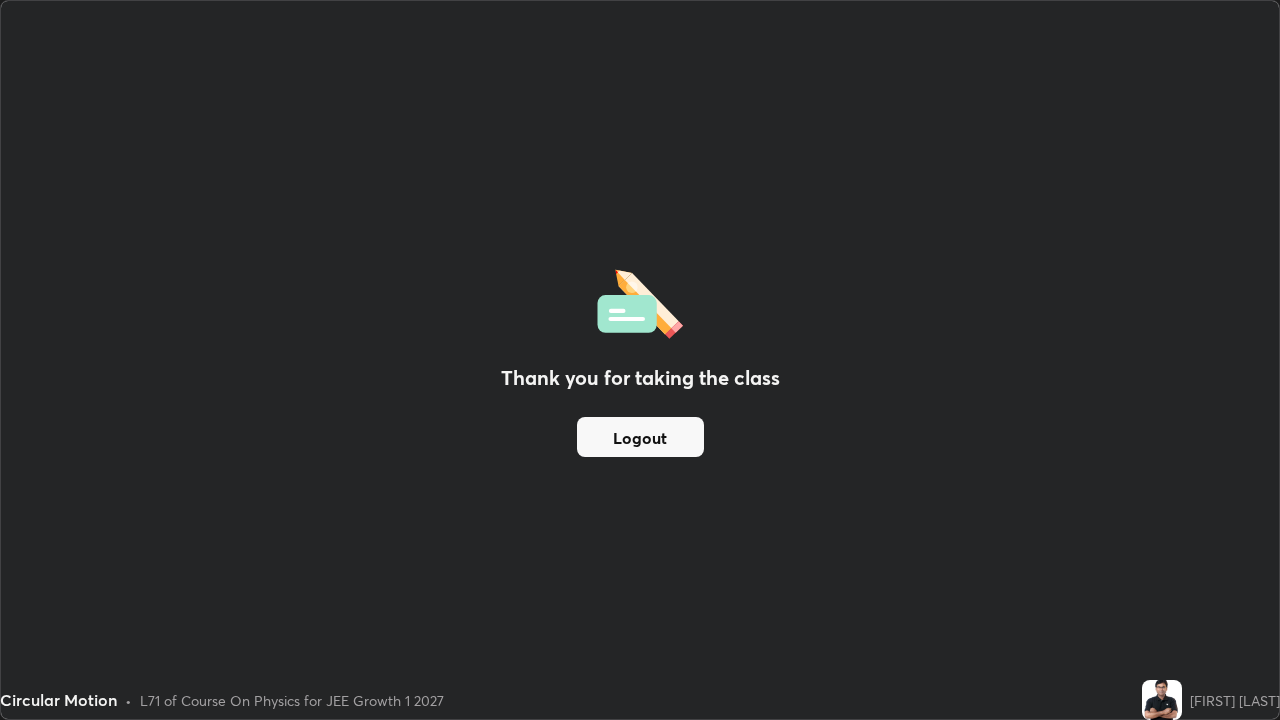click on "Thank you for taking the class Logout" at bounding box center [640, 360] 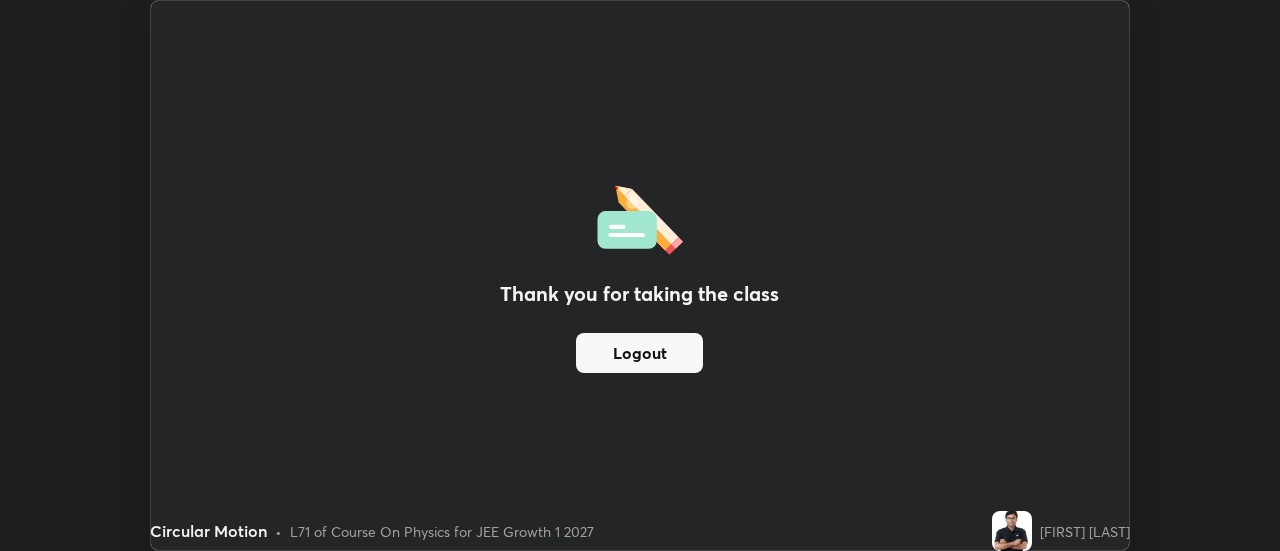 scroll, scrollTop: 551, scrollLeft: 1280, axis: both 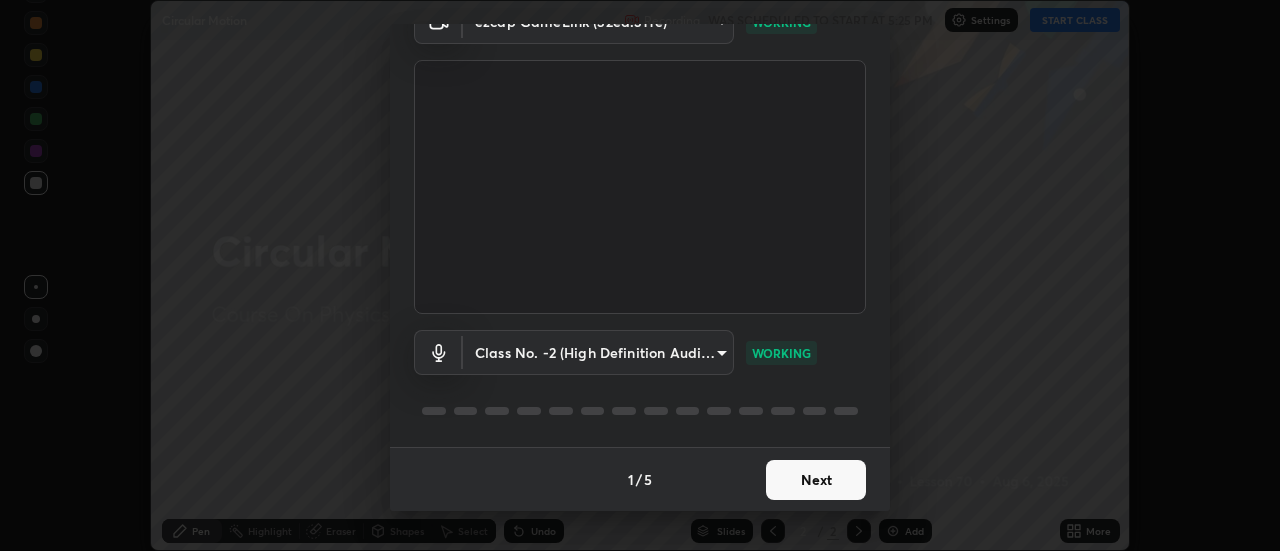 click on "Next" at bounding box center (816, 480) 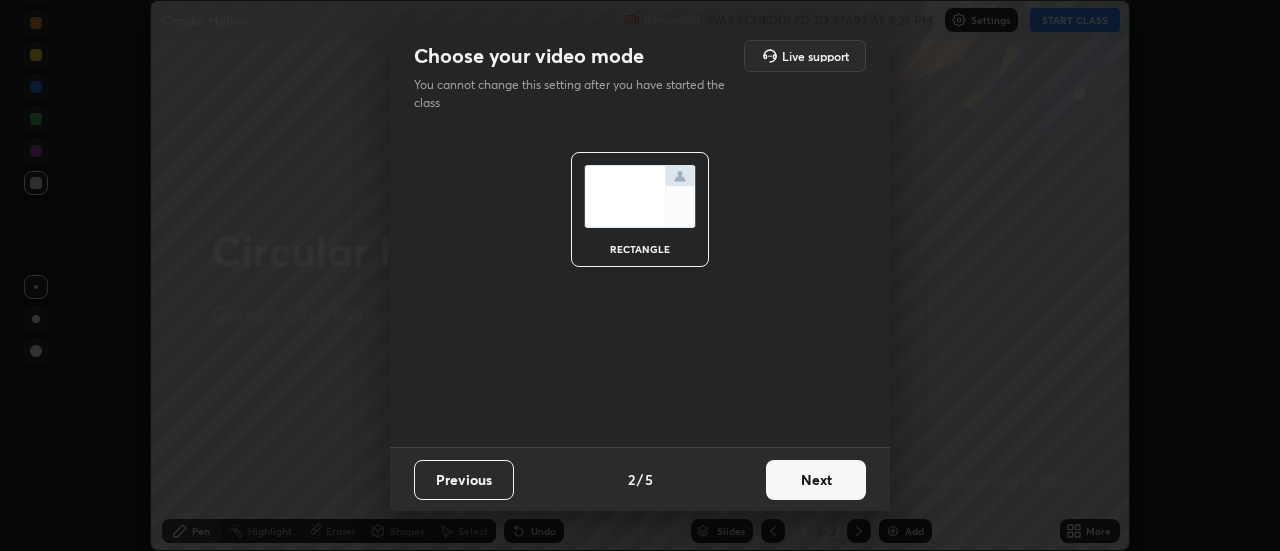 click on "Next" at bounding box center [816, 480] 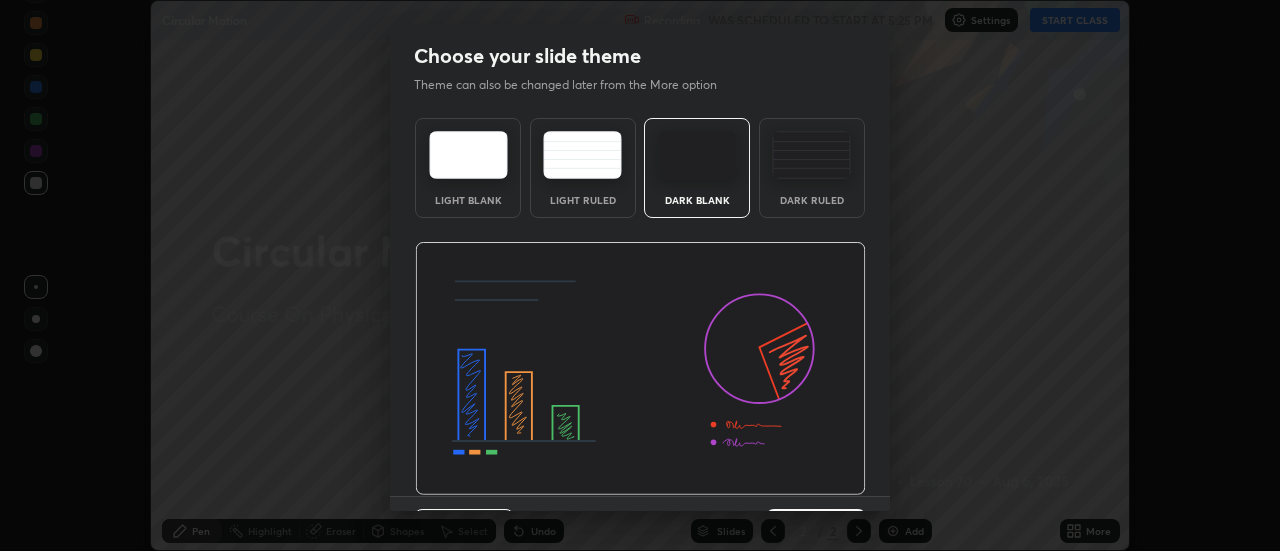 click at bounding box center [640, 369] 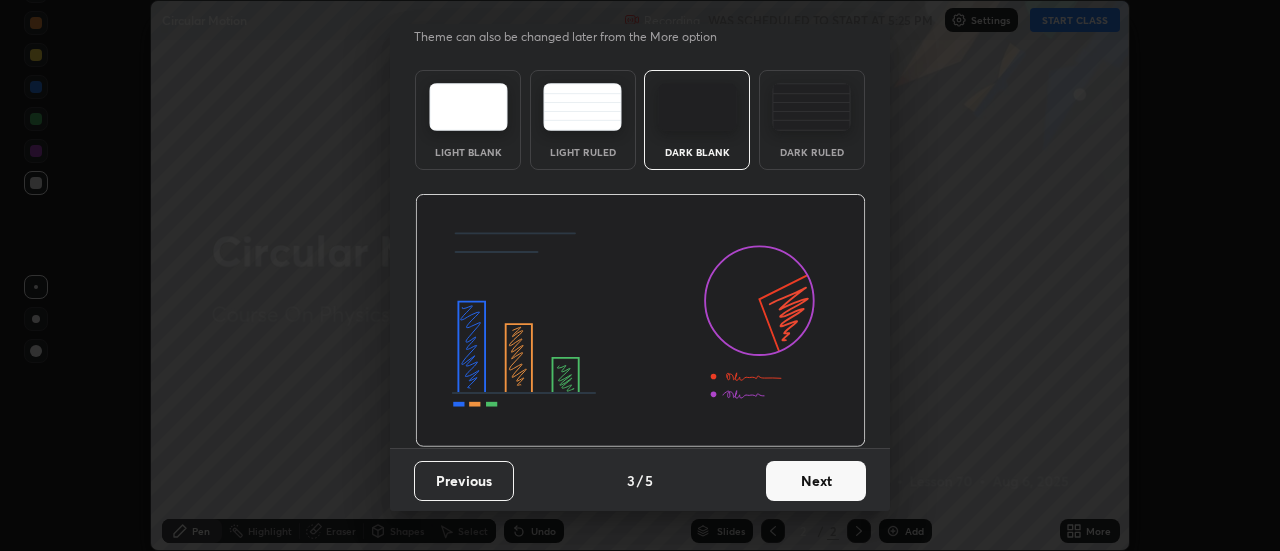 scroll, scrollTop: 49, scrollLeft: 0, axis: vertical 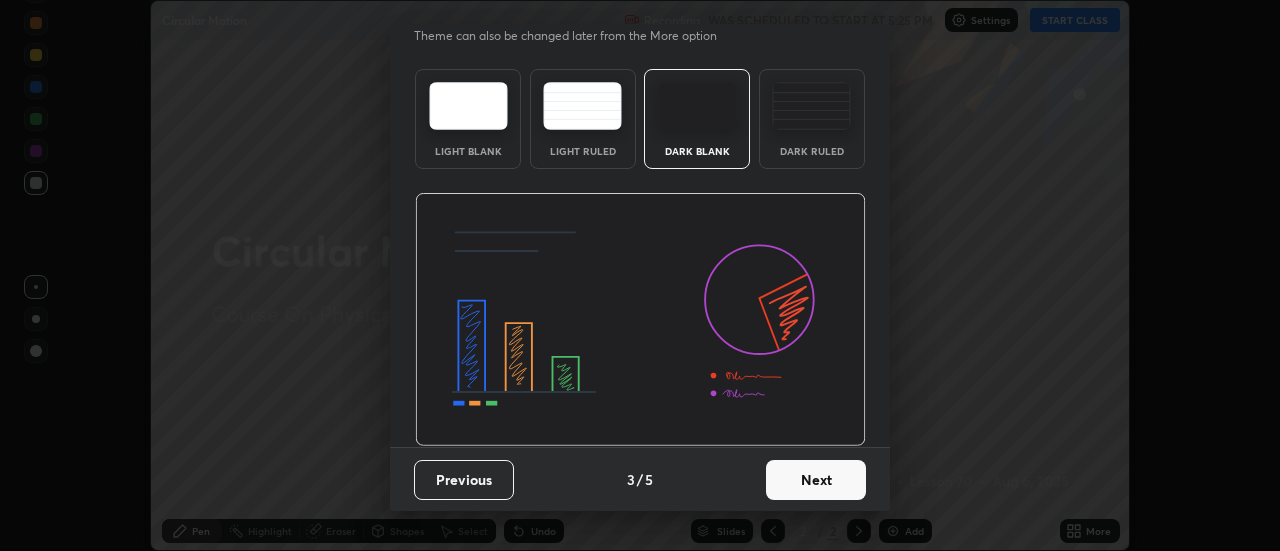 click on "Next" at bounding box center (816, 480) 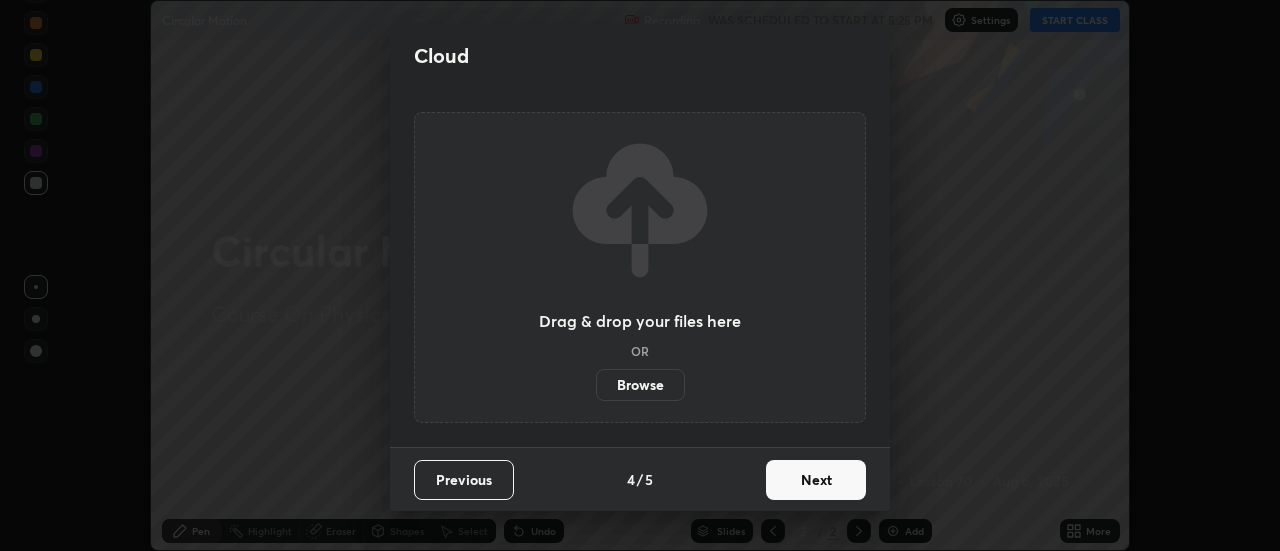 scroll, scrollTop: 0, scrollLeft: 0, axis: both 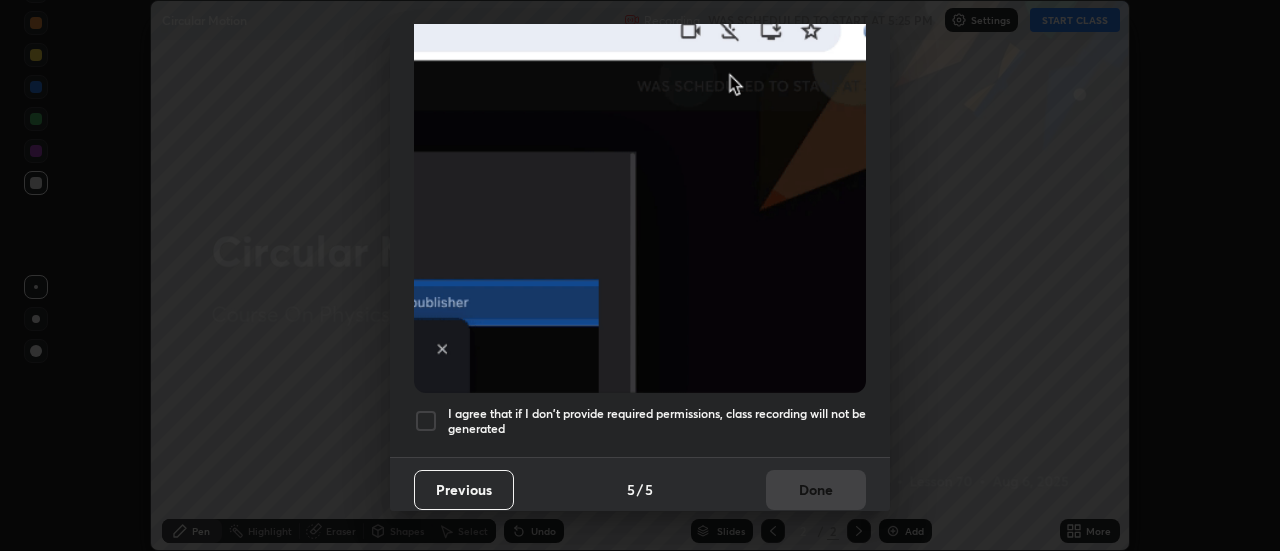 click on "I agree that if I don't provide required permissions, class recording will not be generated" at bounding box center [657, 421] 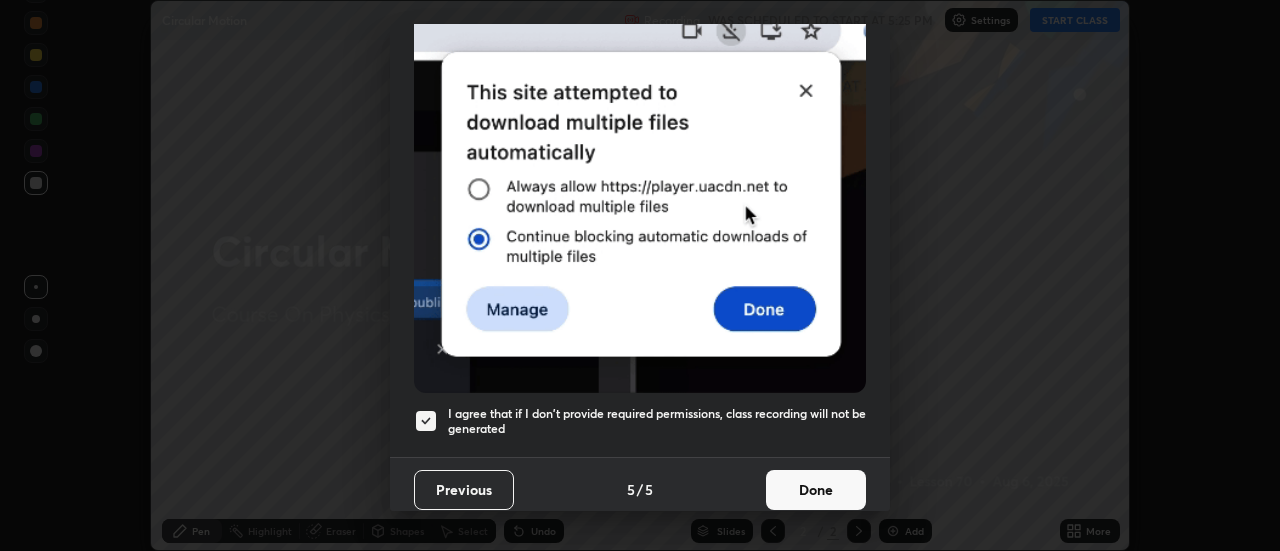 click on "Done" at bounding box center [816, 490] 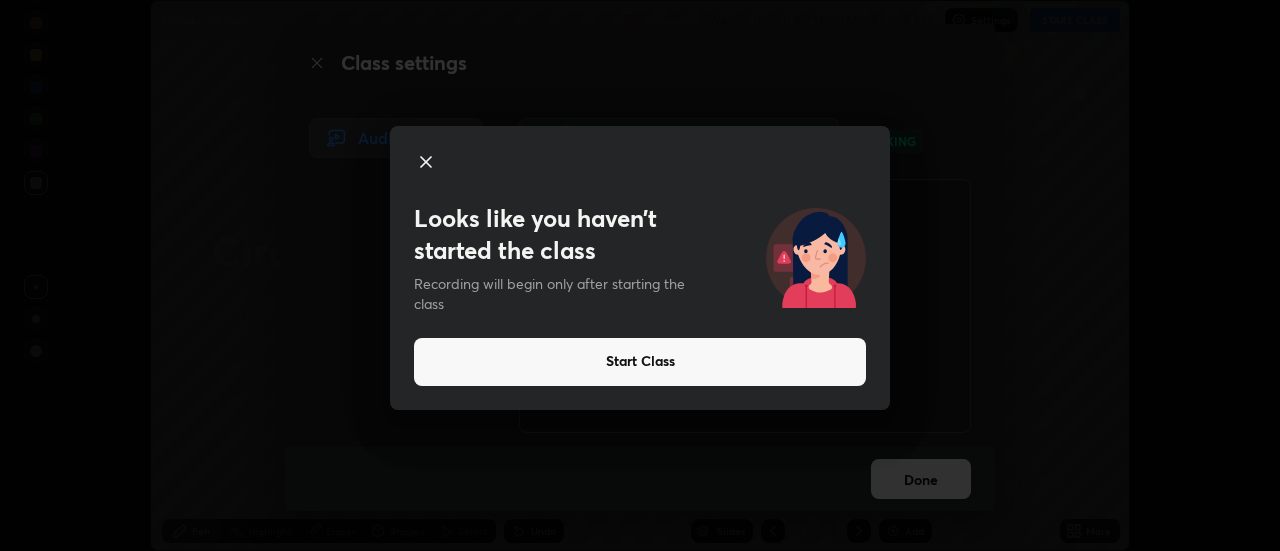 click 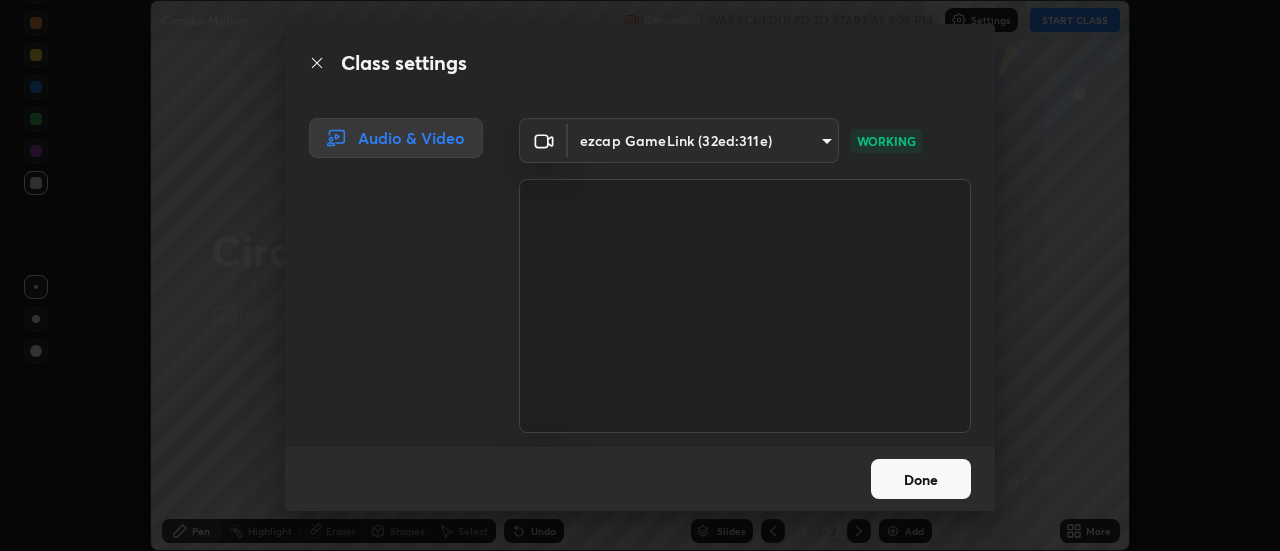 click 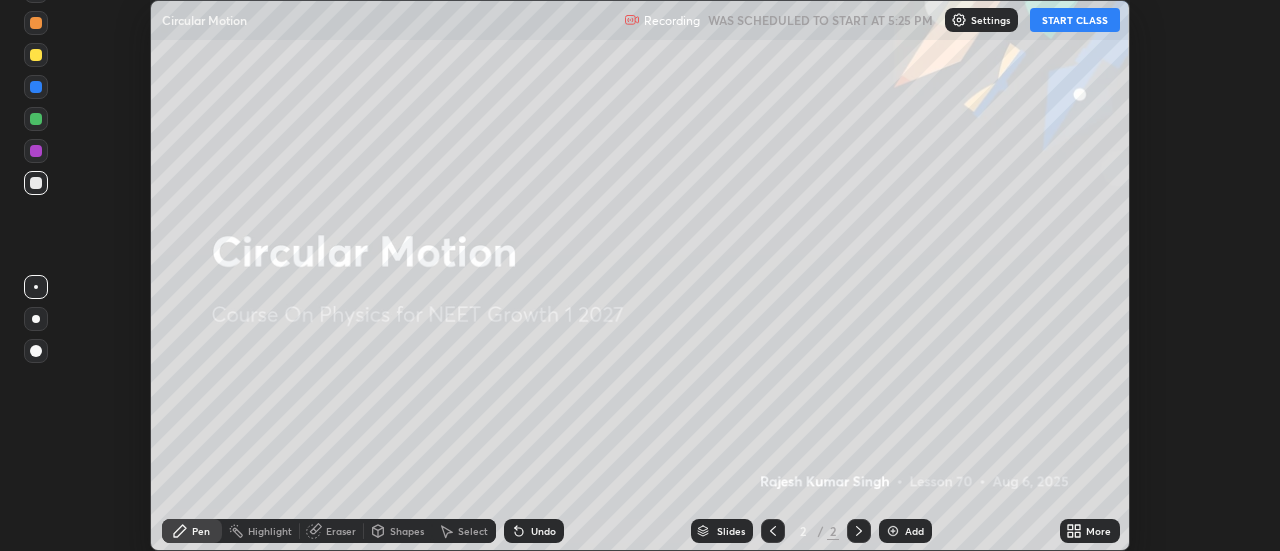 click on "START CLASS" at bounding box center (1075, 20) 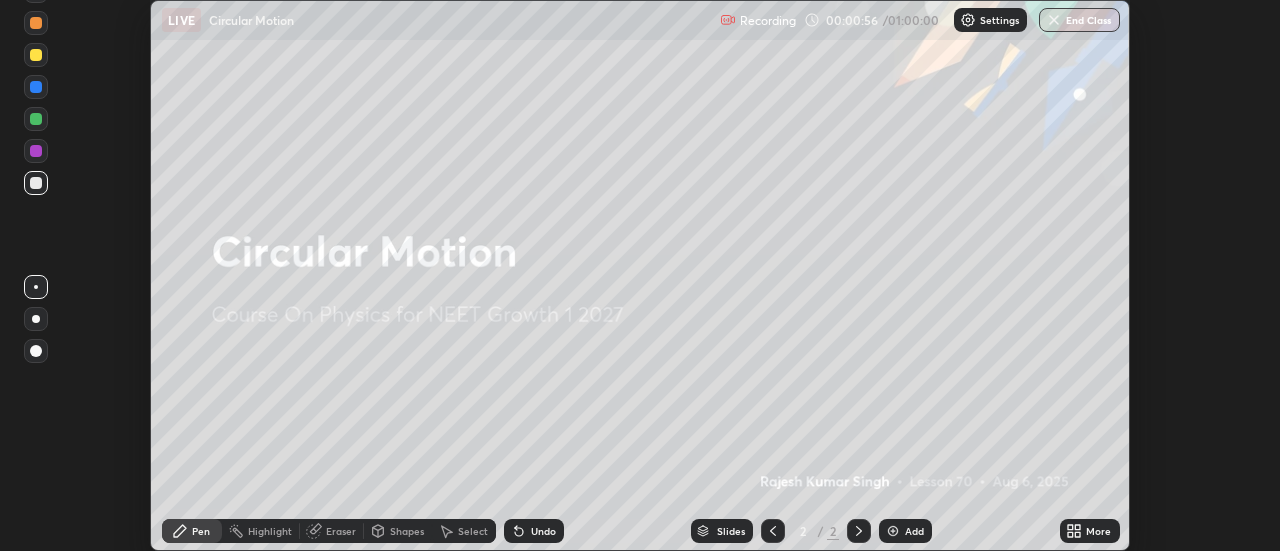 click on "Add" at bounding box center (905, 531) 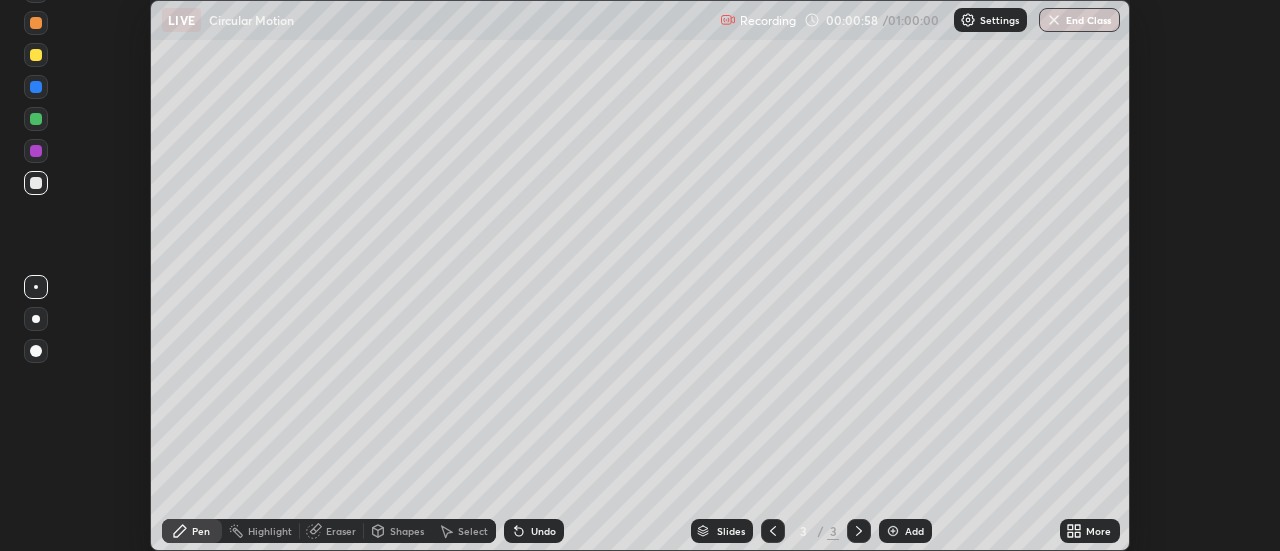 click on "More" at bounding box center (1098, 531) 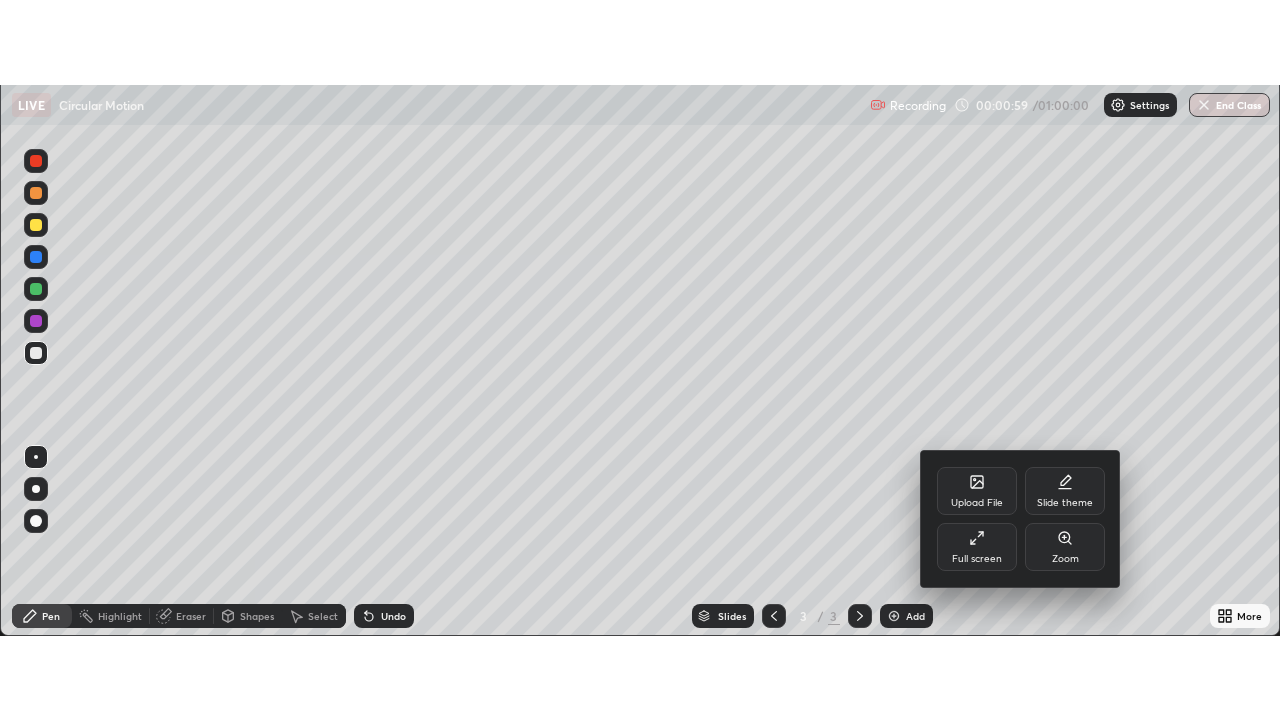 scroll, scrollTop: 99280, scrollLeft: 98720, axis: both 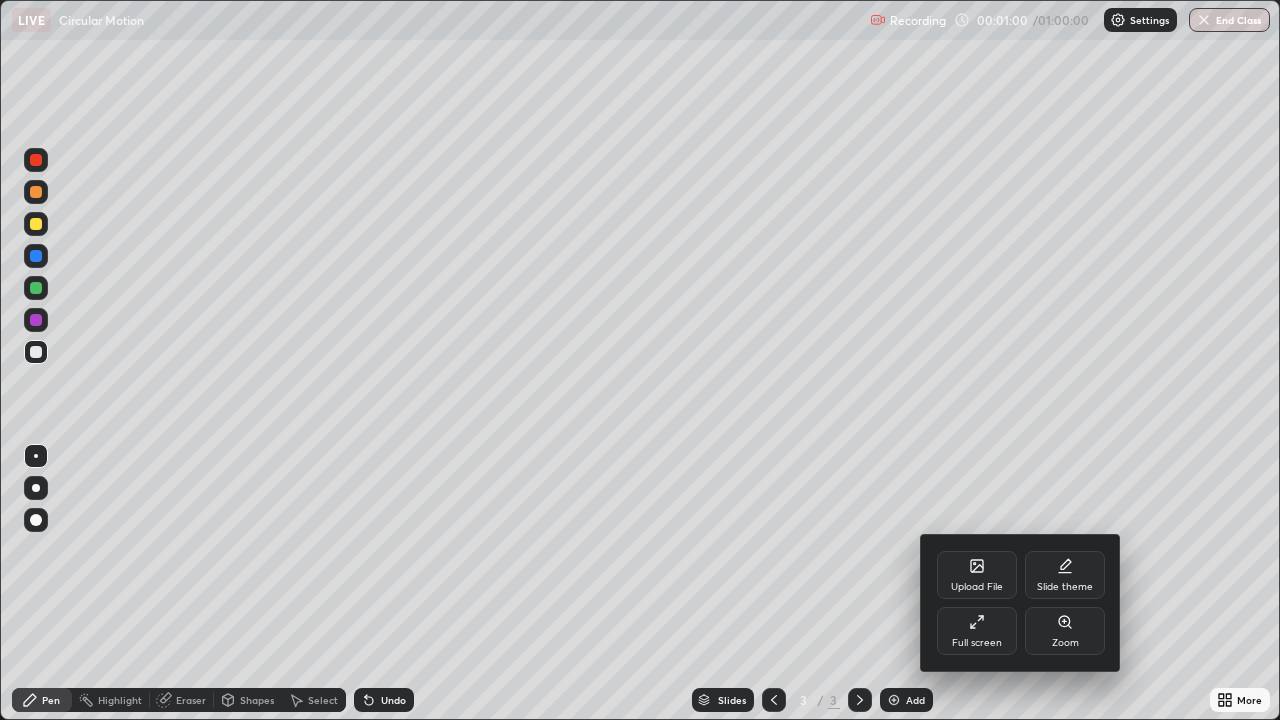 click 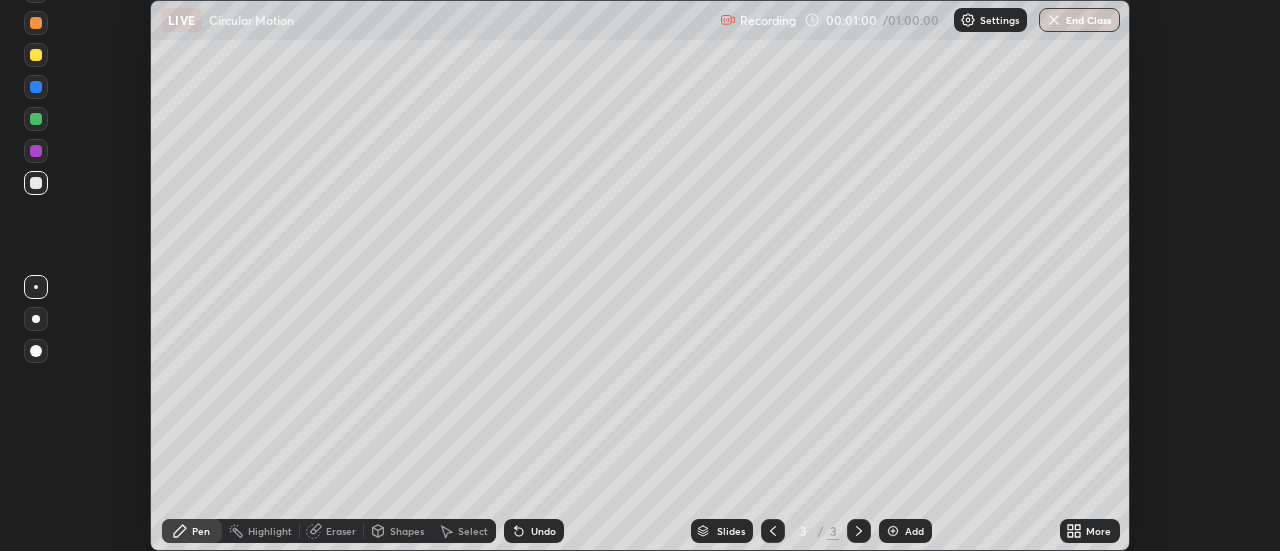 scroll, scrollTop: 551, scrollLeft: 1280, axis: both 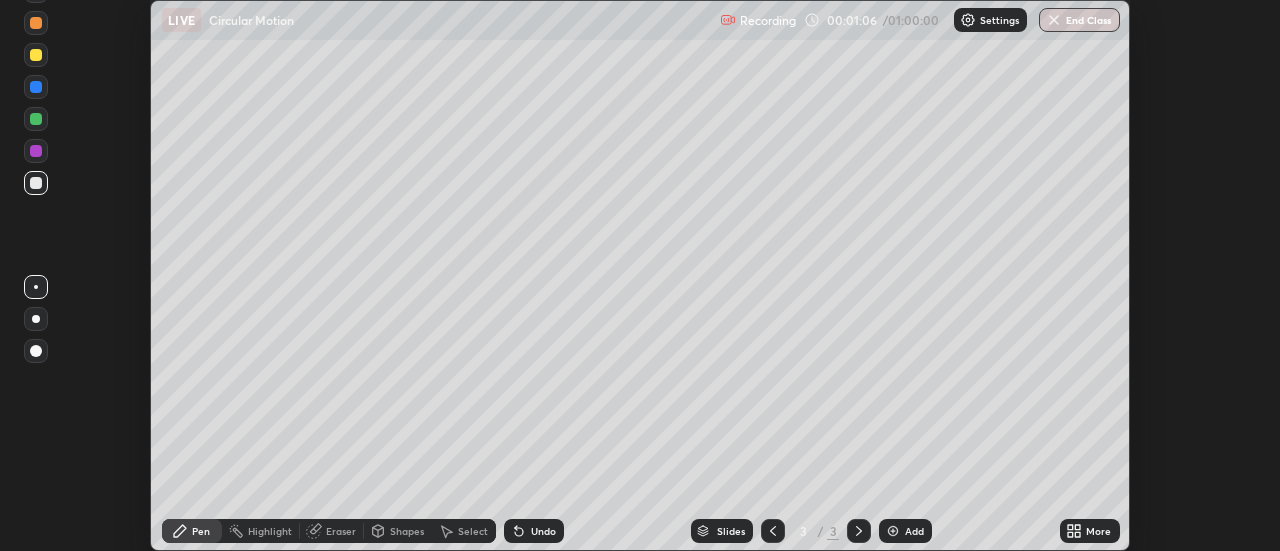 click at bounding box center [36, 55] 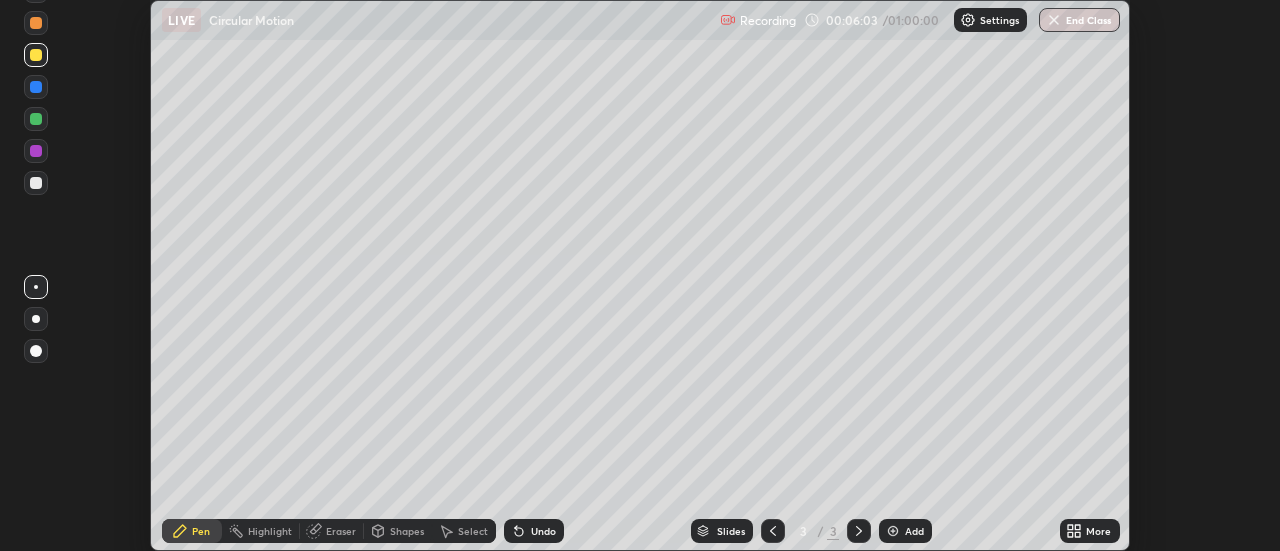 click at bounding box center (36, 183) 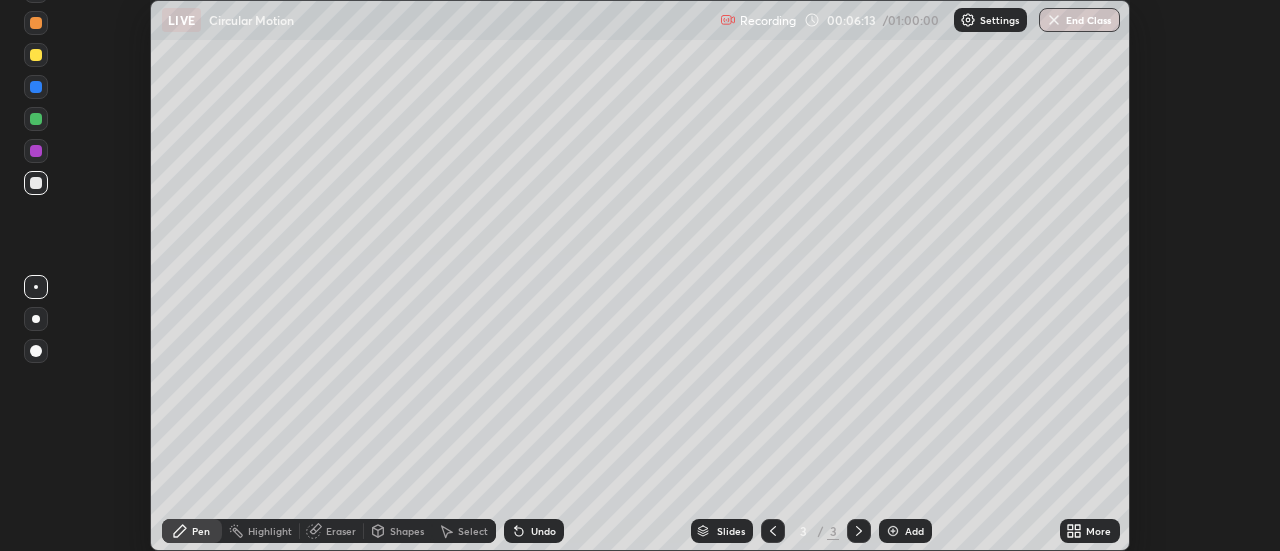 click on "Setting up your live class" at bounding box center [640, 275] 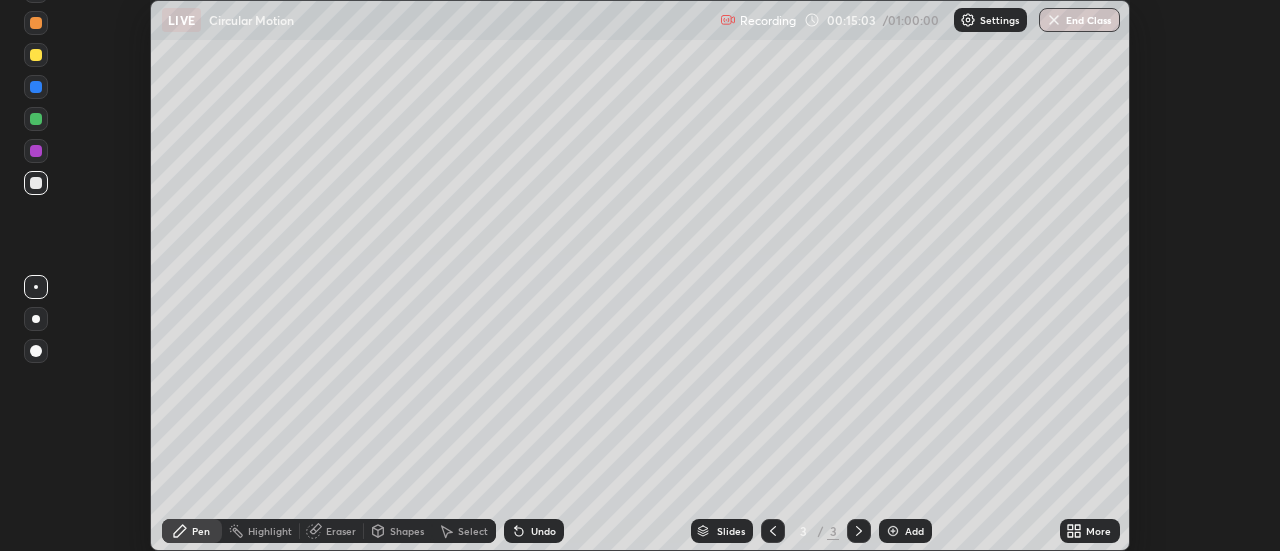 click on "Add" at bounding box center (905, 531) 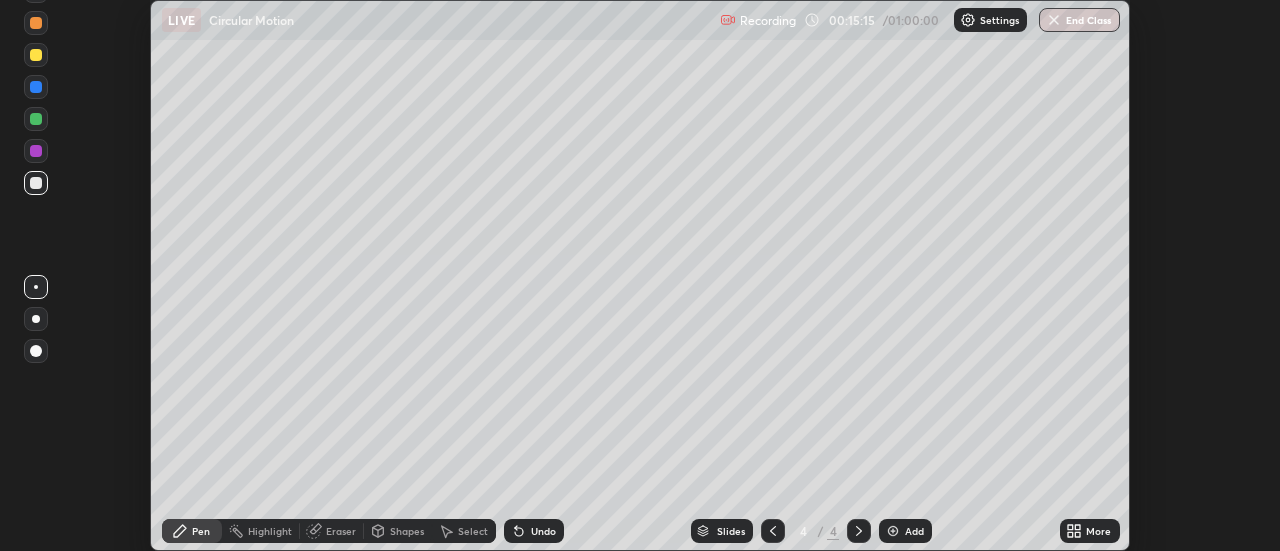 click on "Undo" at bounding box center (543, 531) 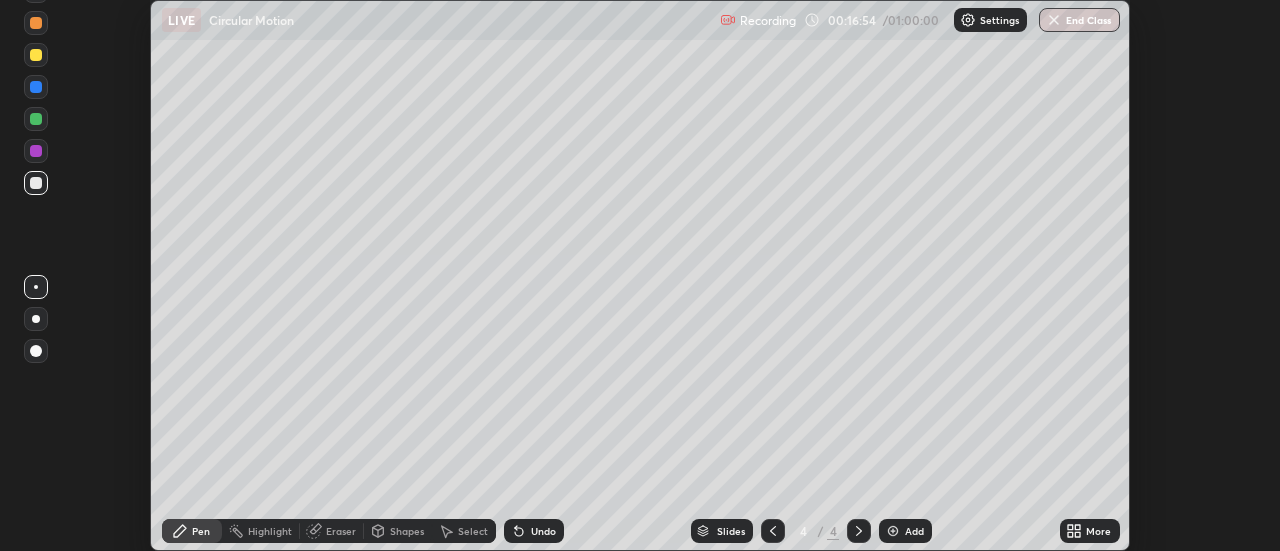 click 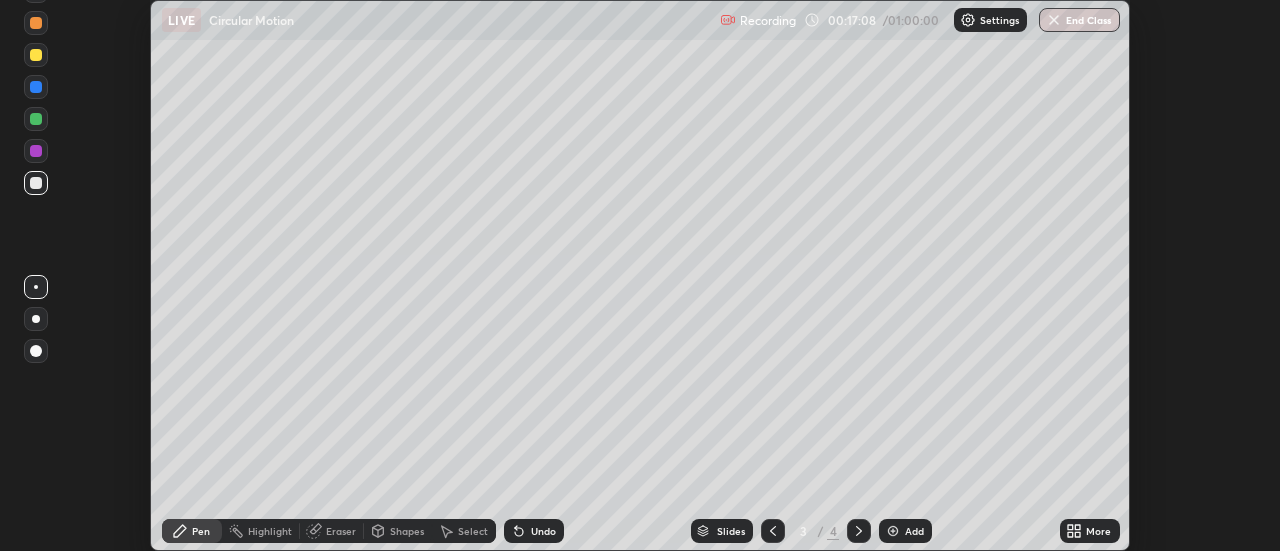 click 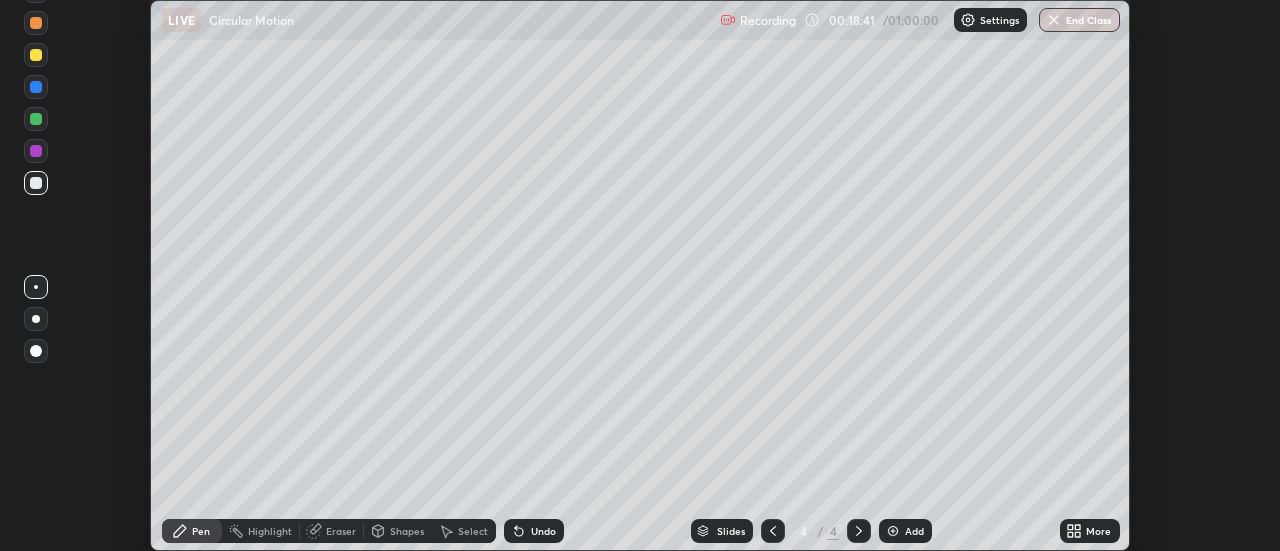 click at bounding box center (36, 55) 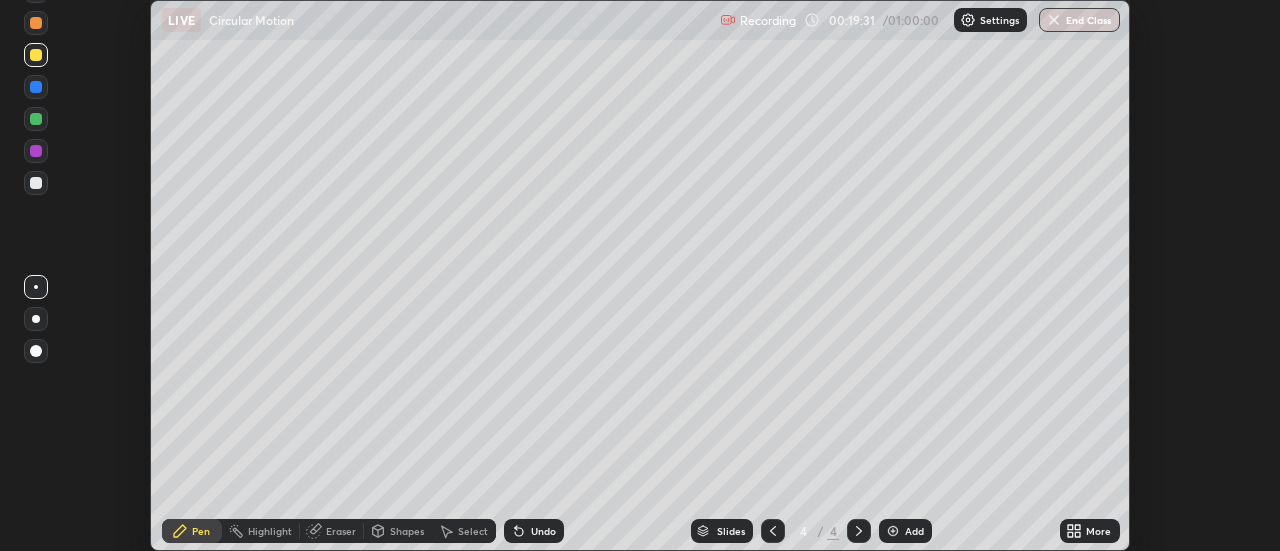 click at bounding box center (36, 183) 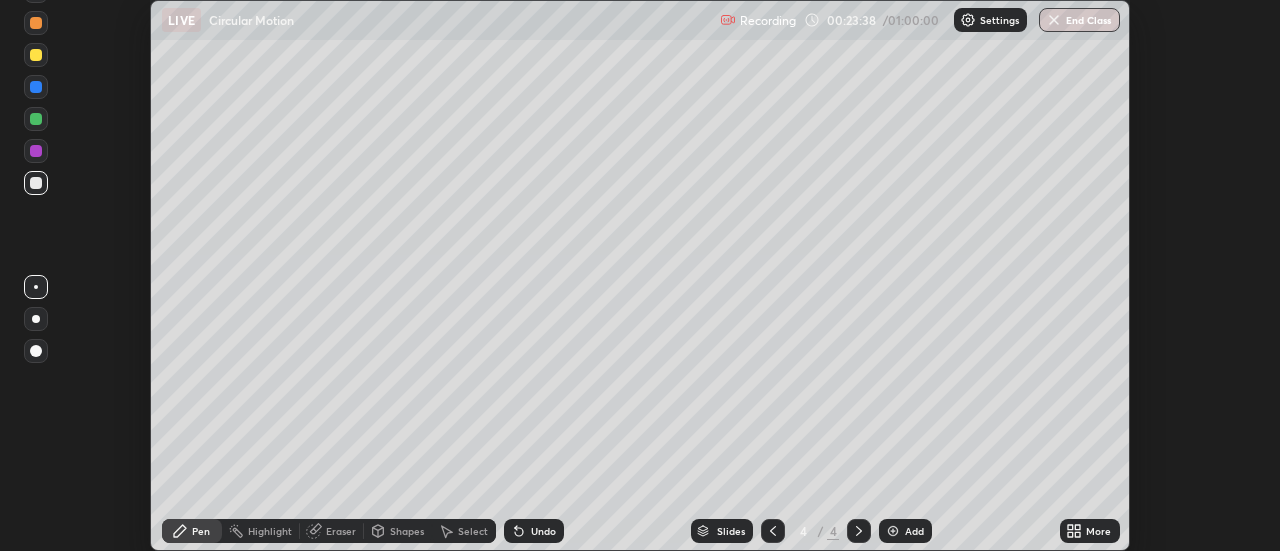 click at bounding box center [893, 531] 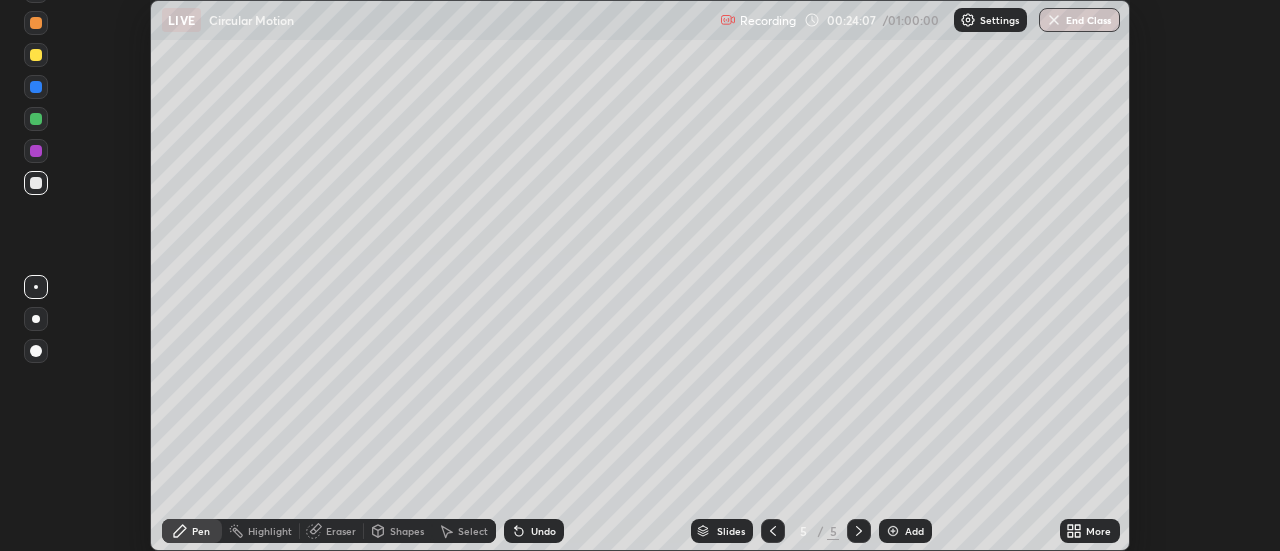 click 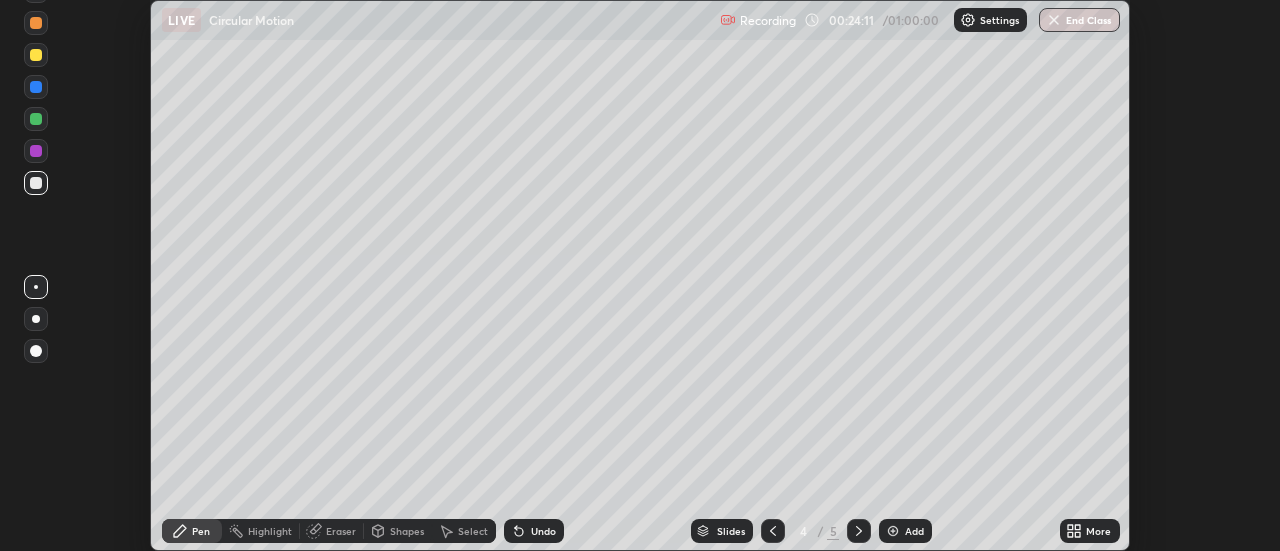 click 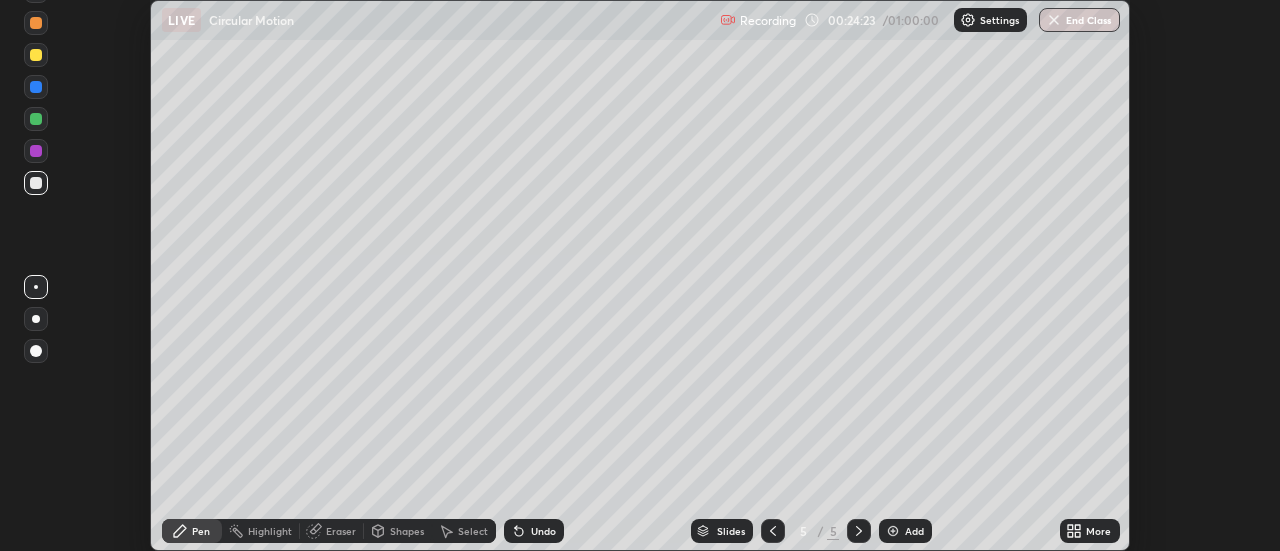 click 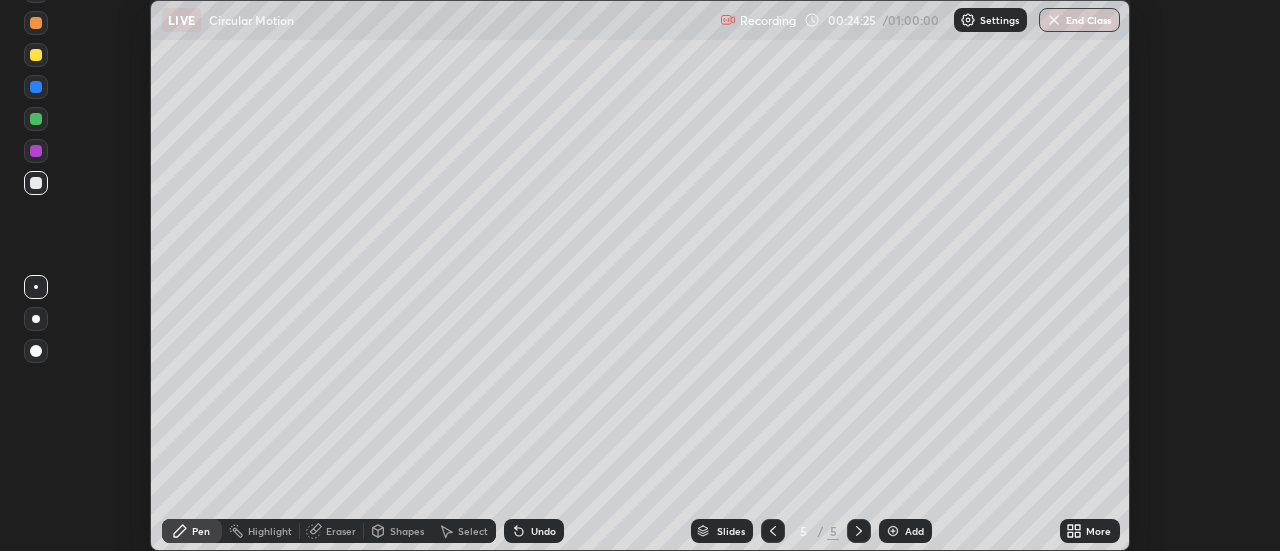 click 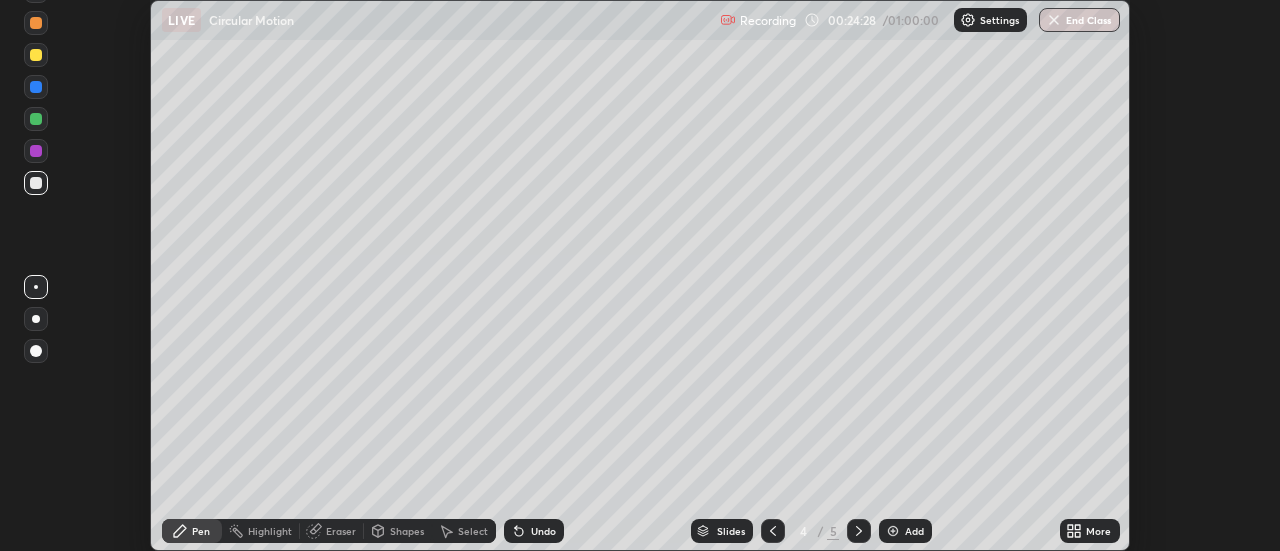 click 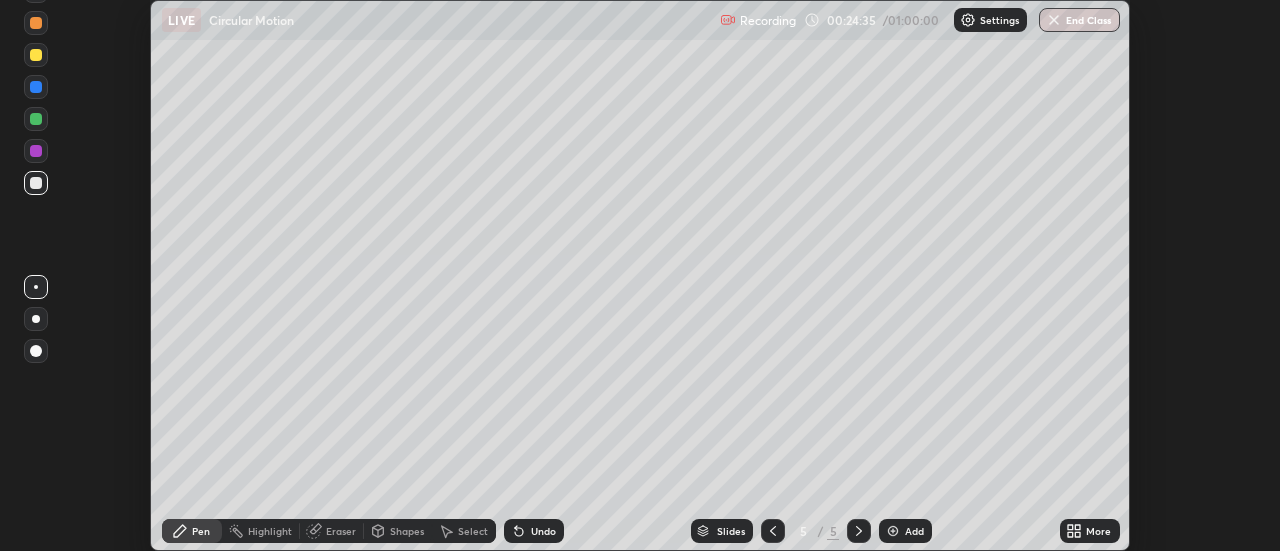 click 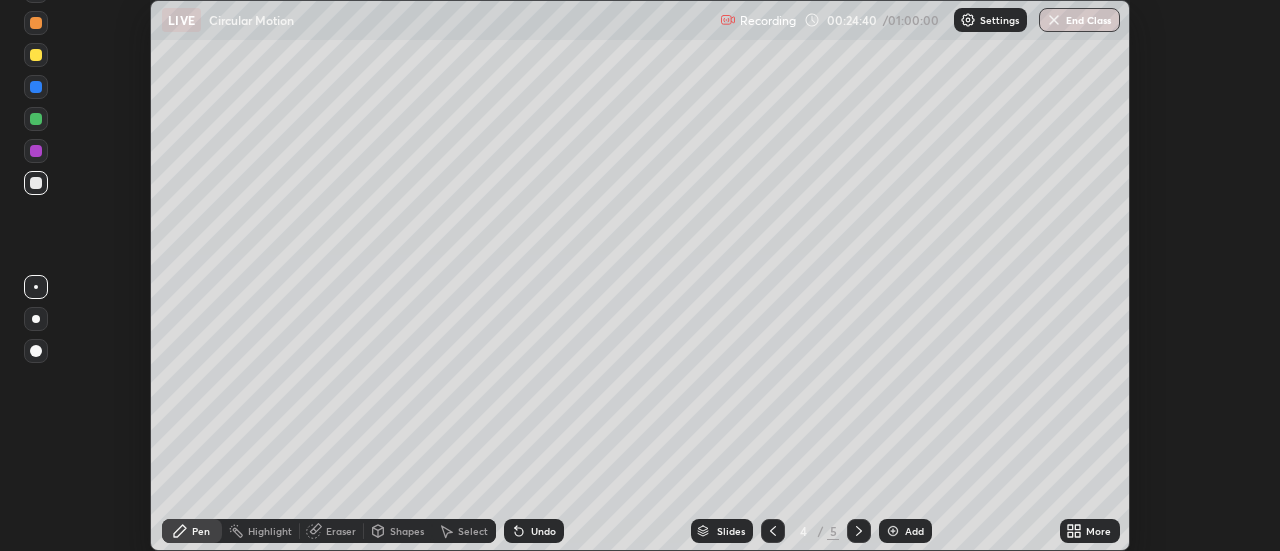 click 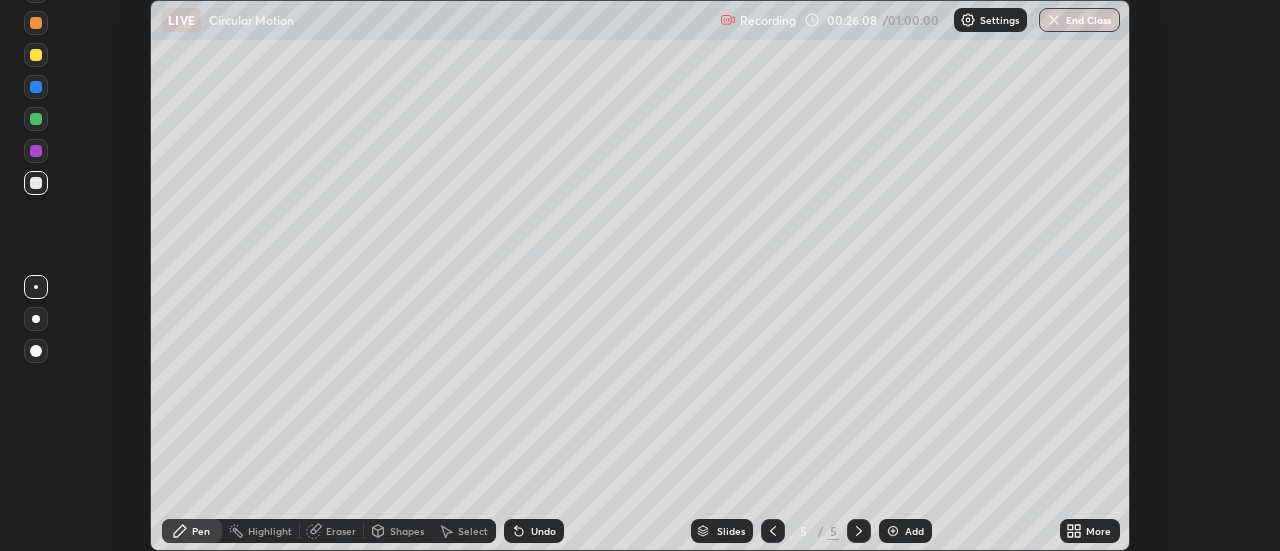 click 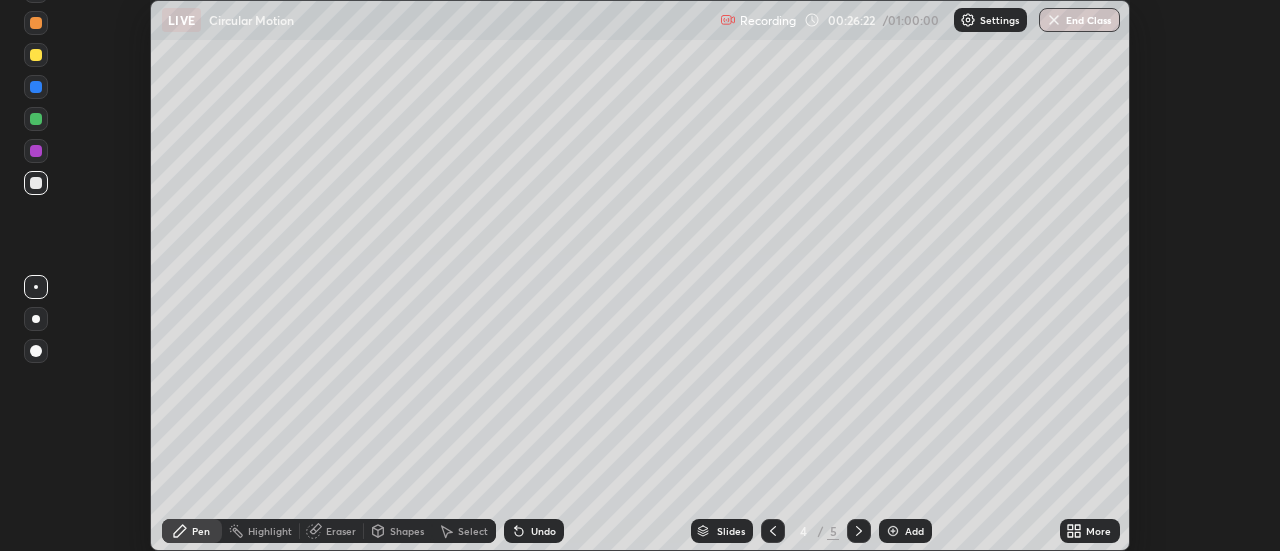 click 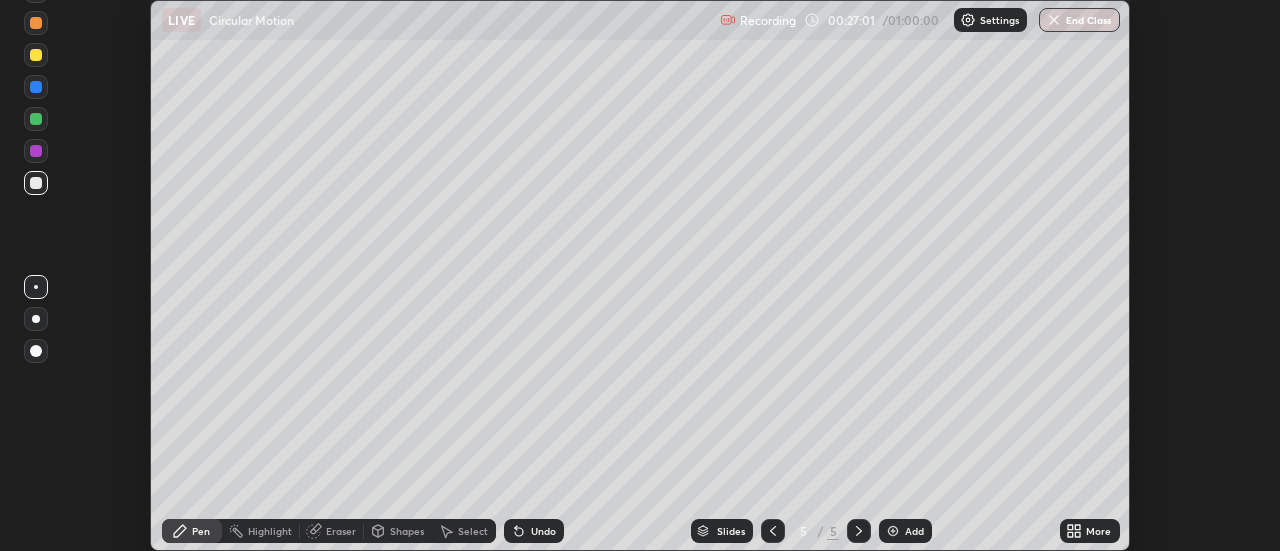 click 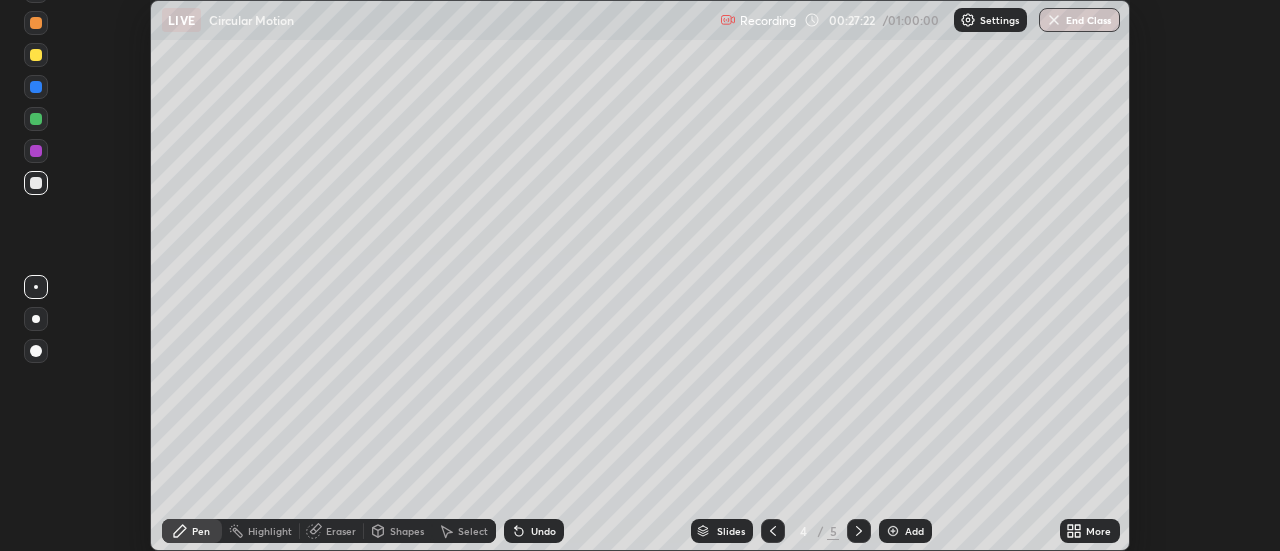 click 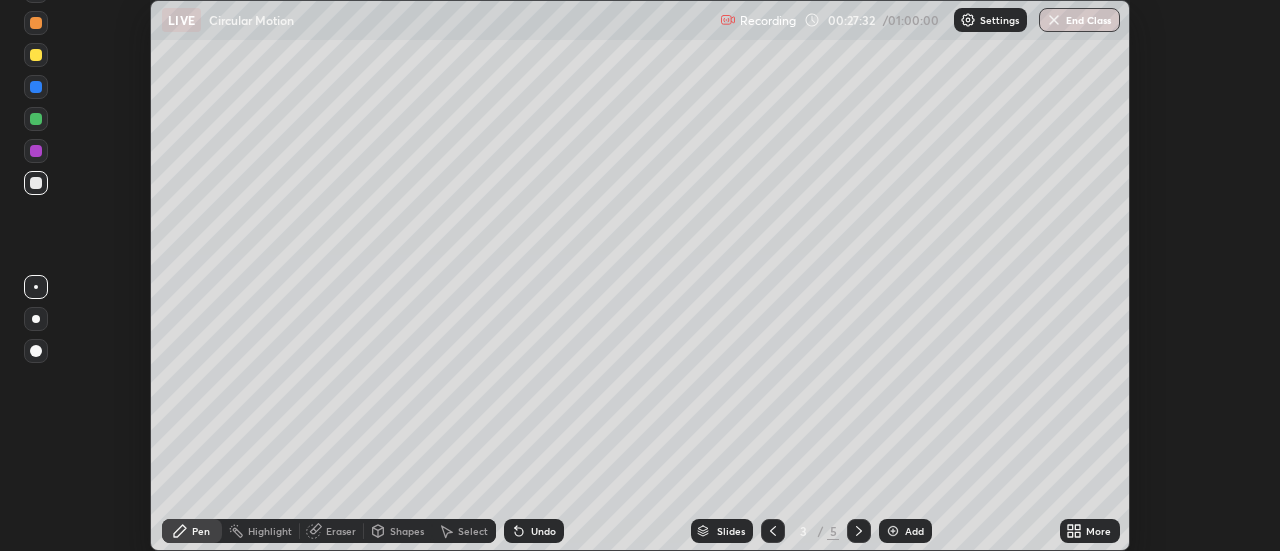 click at bounding box center [859, 531] 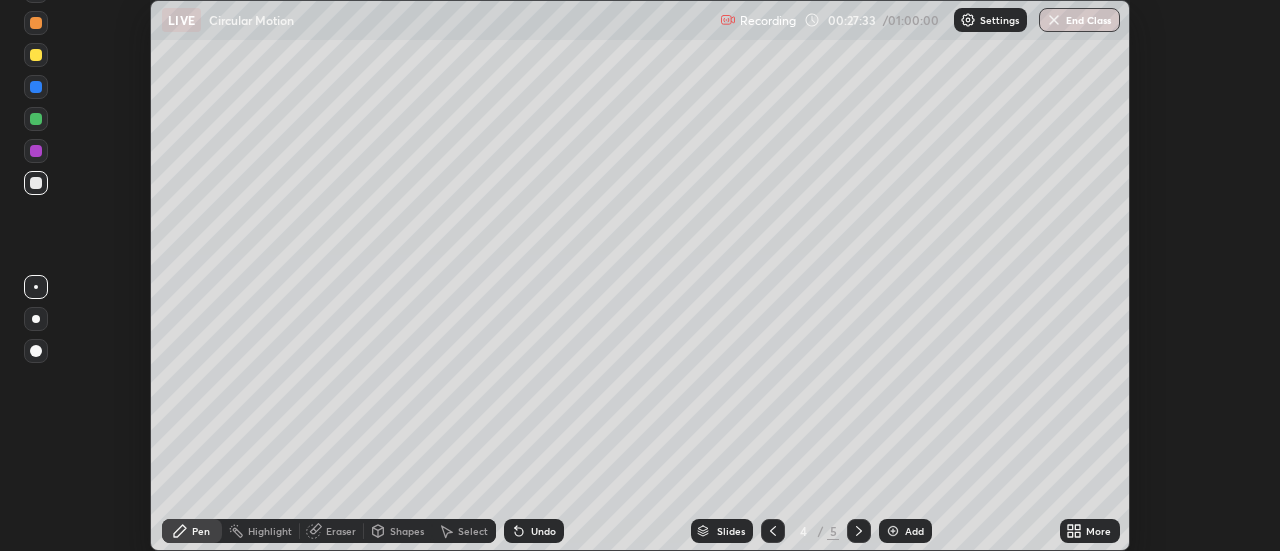 click 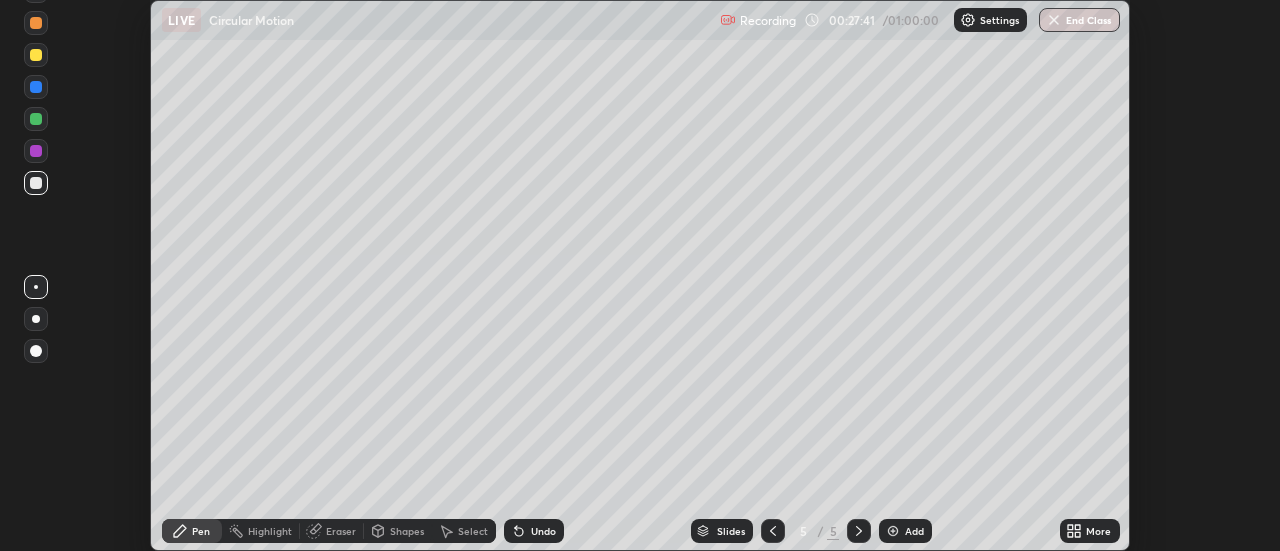 click 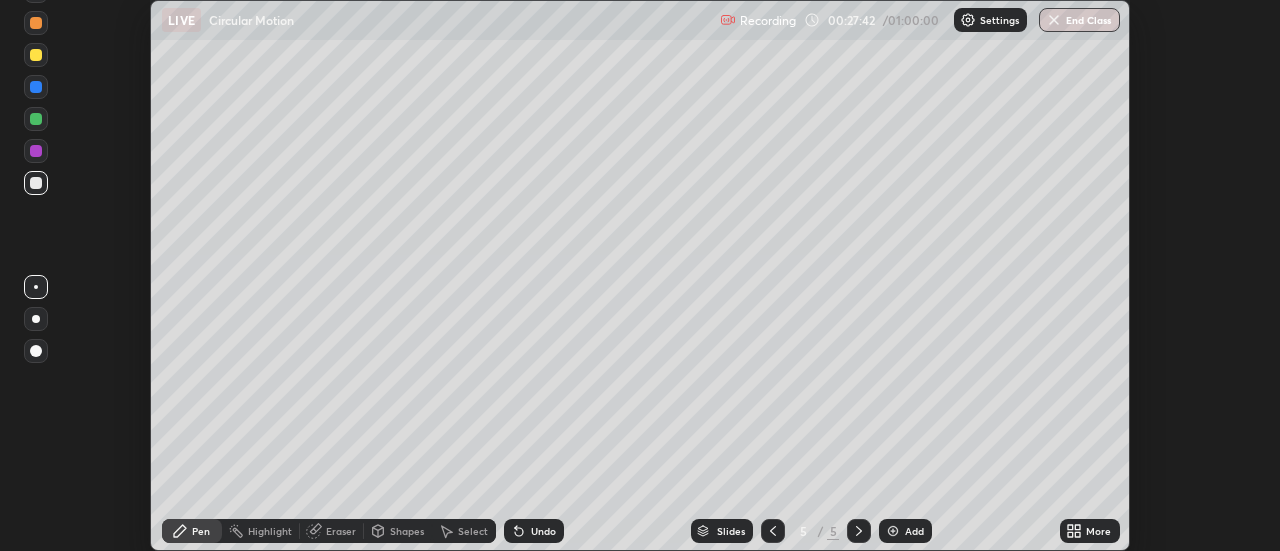 click 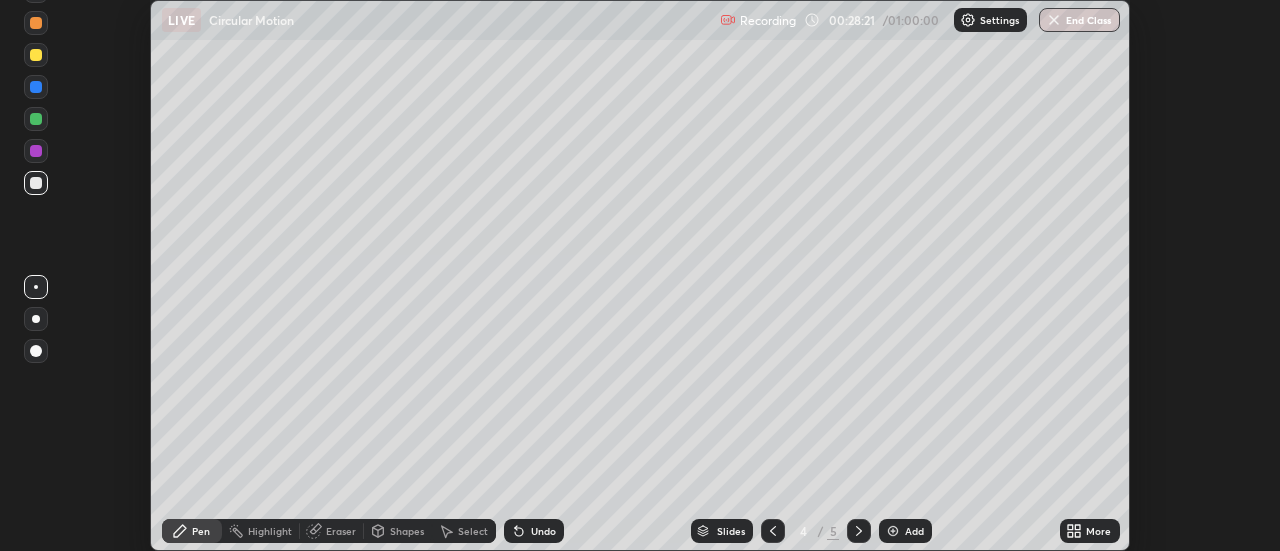 click at bounding box center (893, 531) 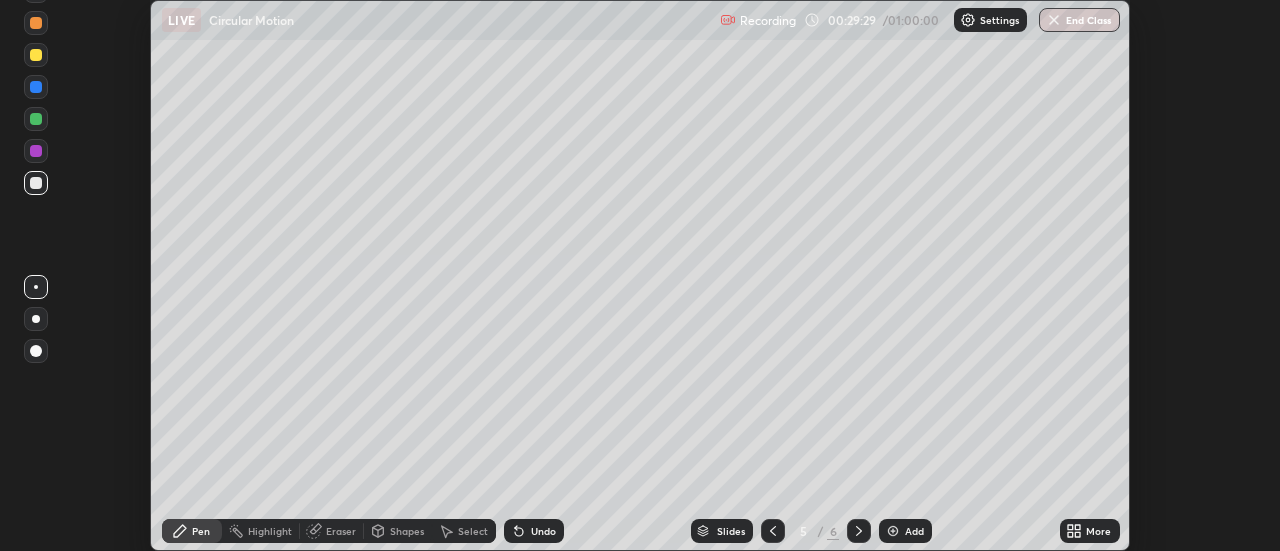 click on "End Class" at bounding box center (1079, 20) 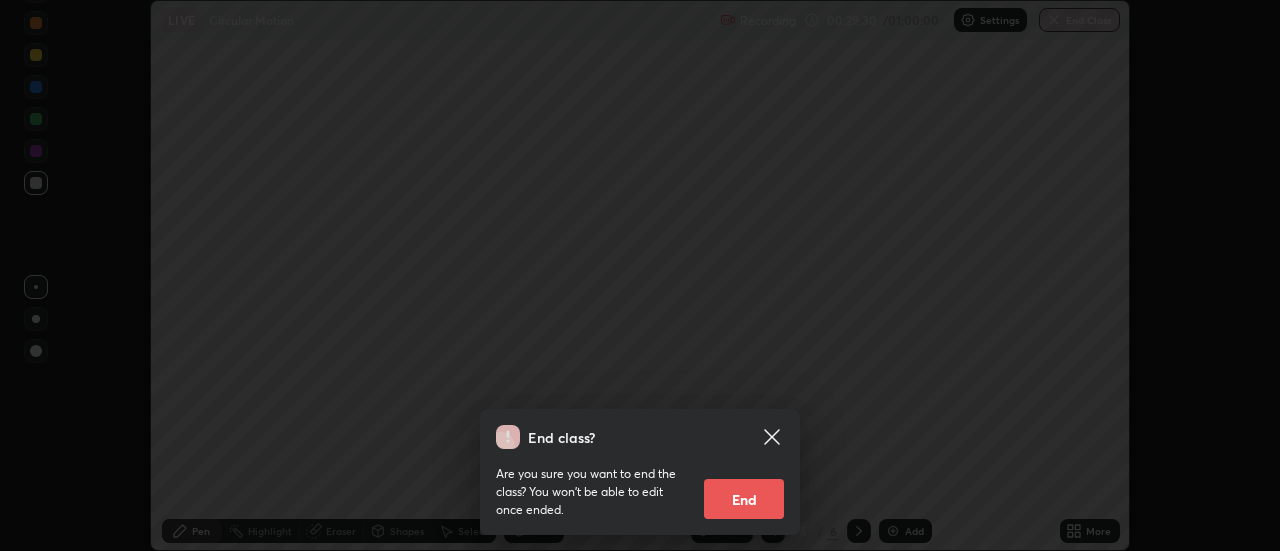 click on "End" at bounding box center (744, 499) 